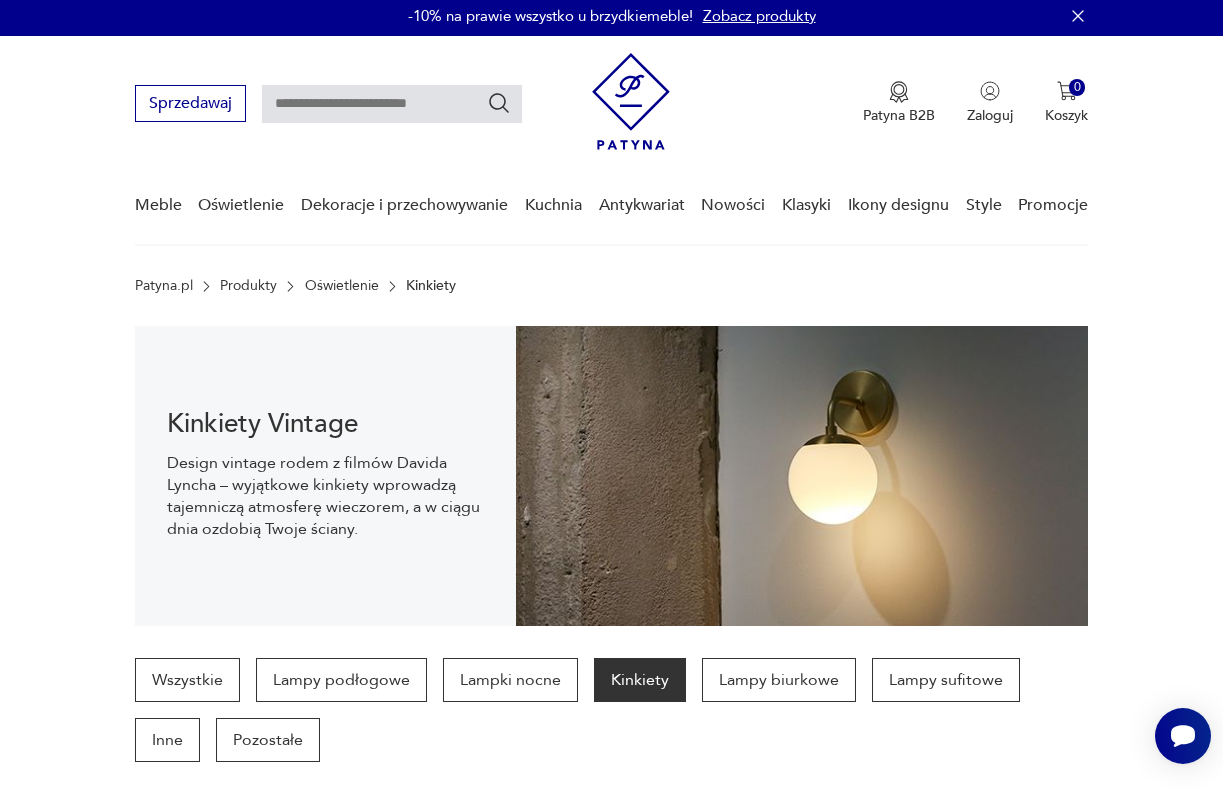 scroll, scrollTop: 29, scrollLeft: 0, axis: vertical 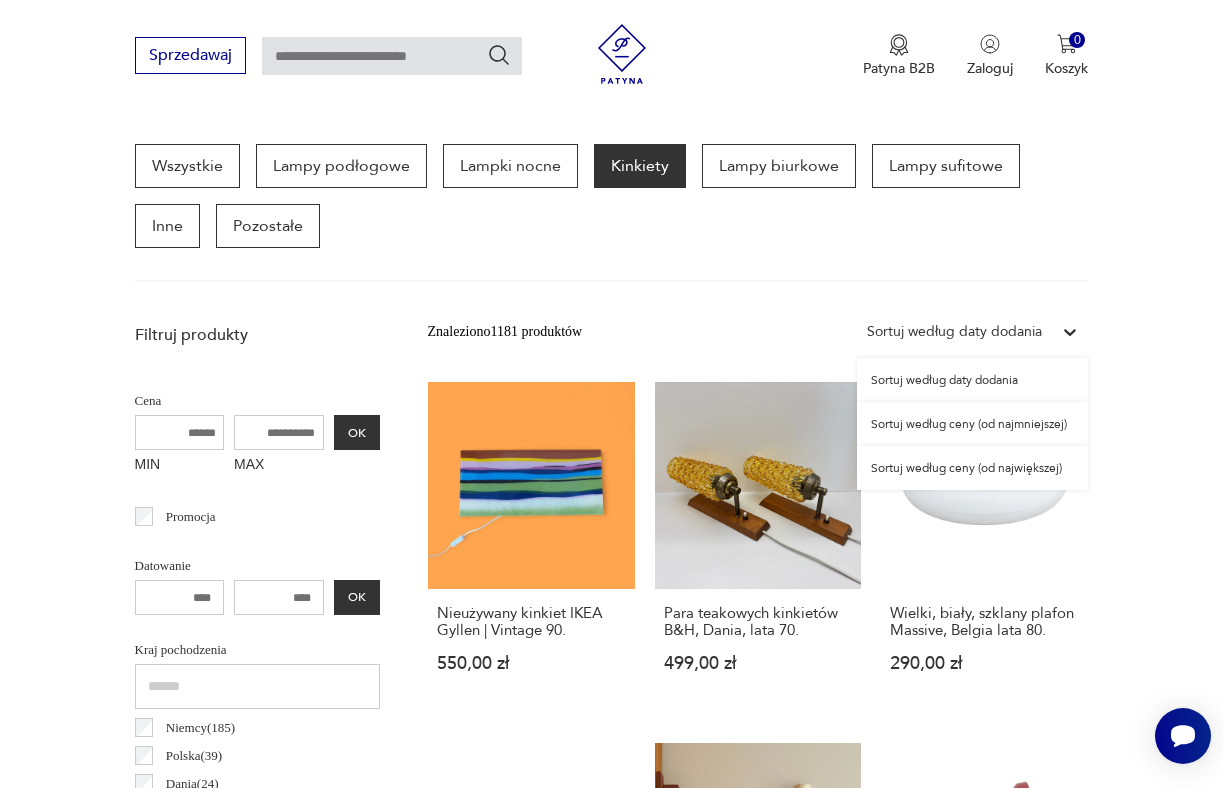 click on "Sortuj według daty dodania" at bounding box center [954, 332] 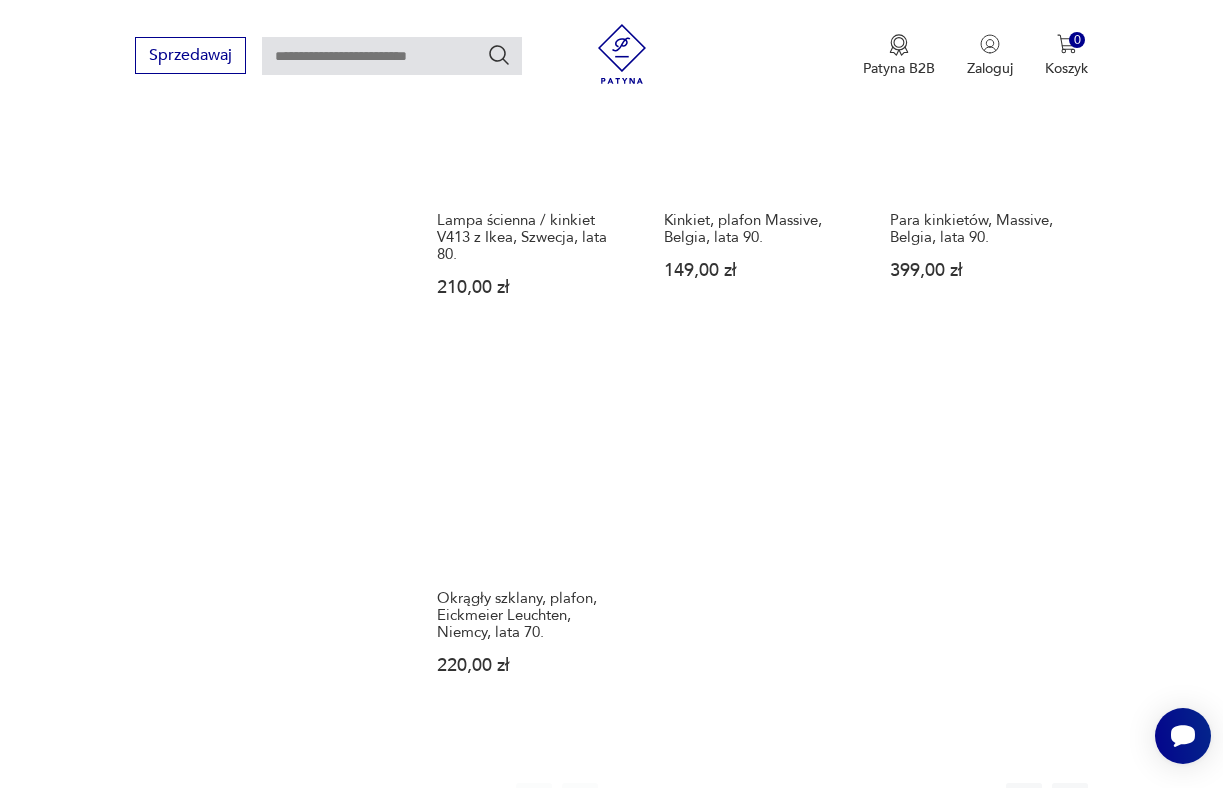 scroll, scrollTop: 2585, scrollLeft: 0, axis: vertical 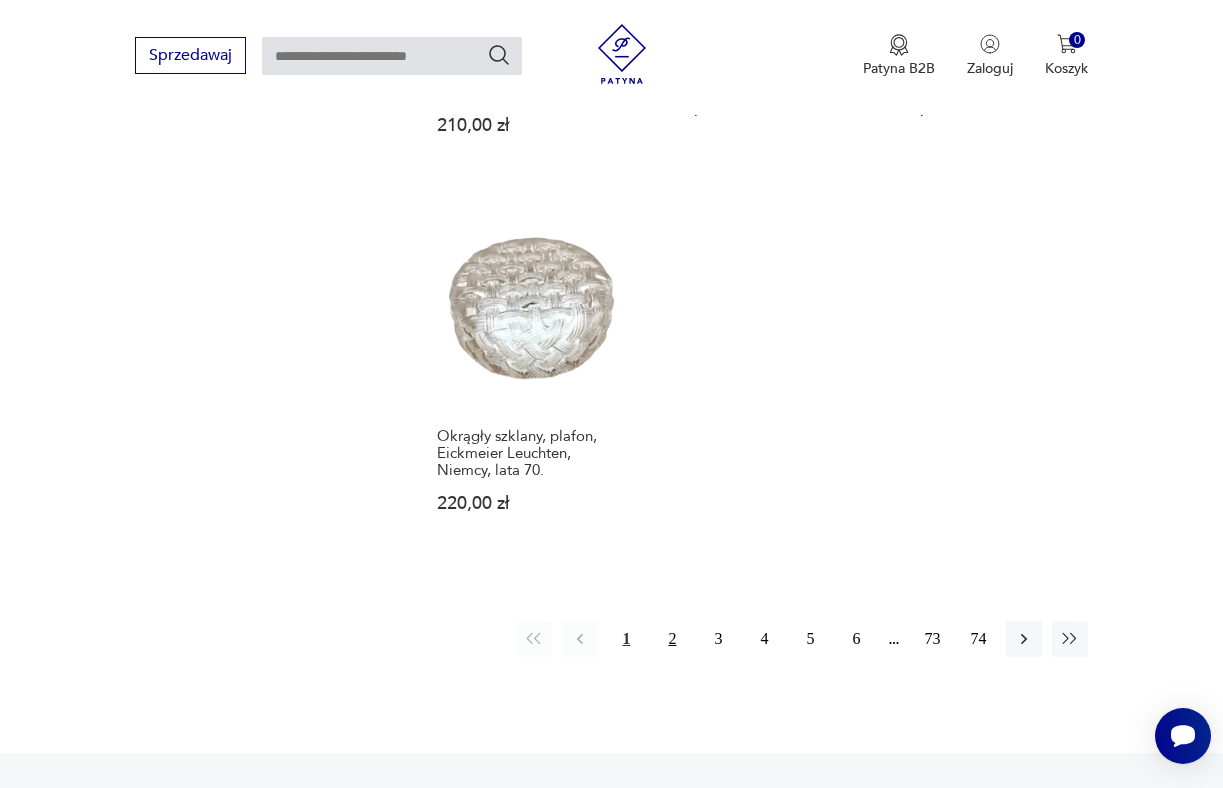 click on "2" at bounding box center (672, 639) 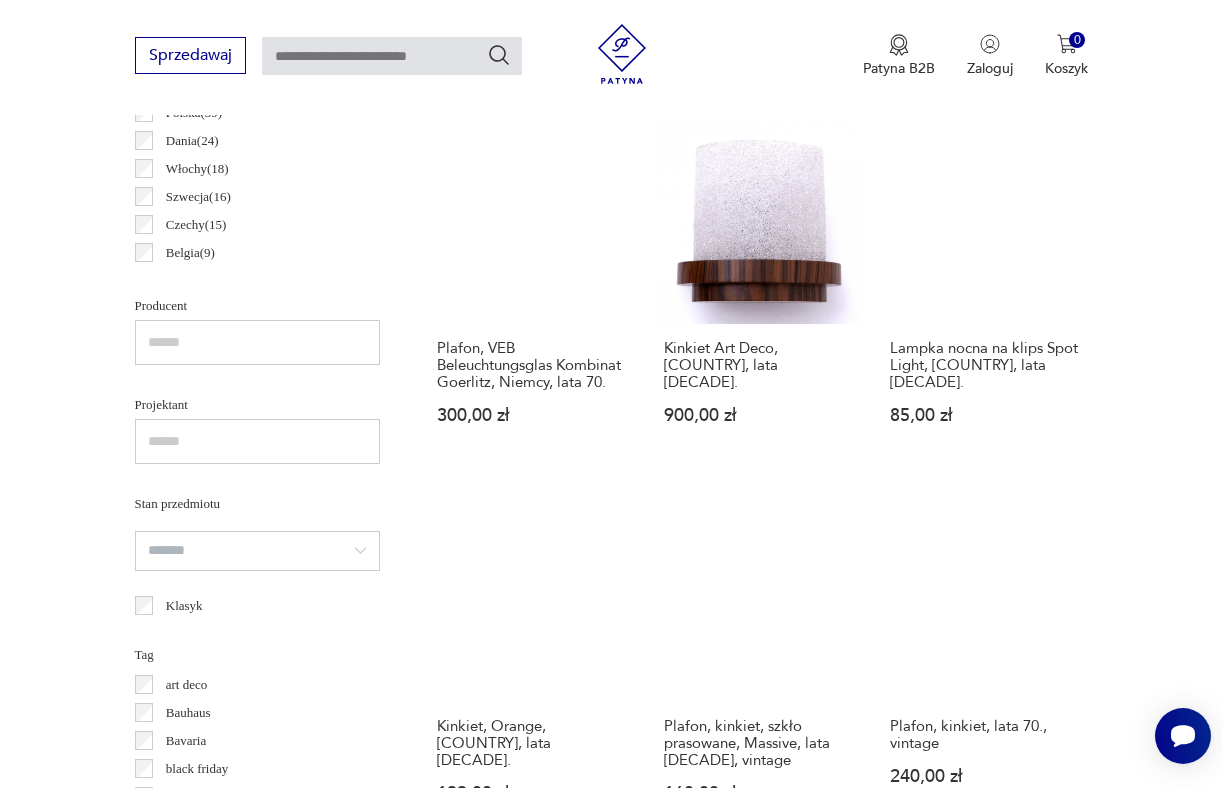 scroll, scrollTop: 1344, scrollLeft: 0, axis: vertical 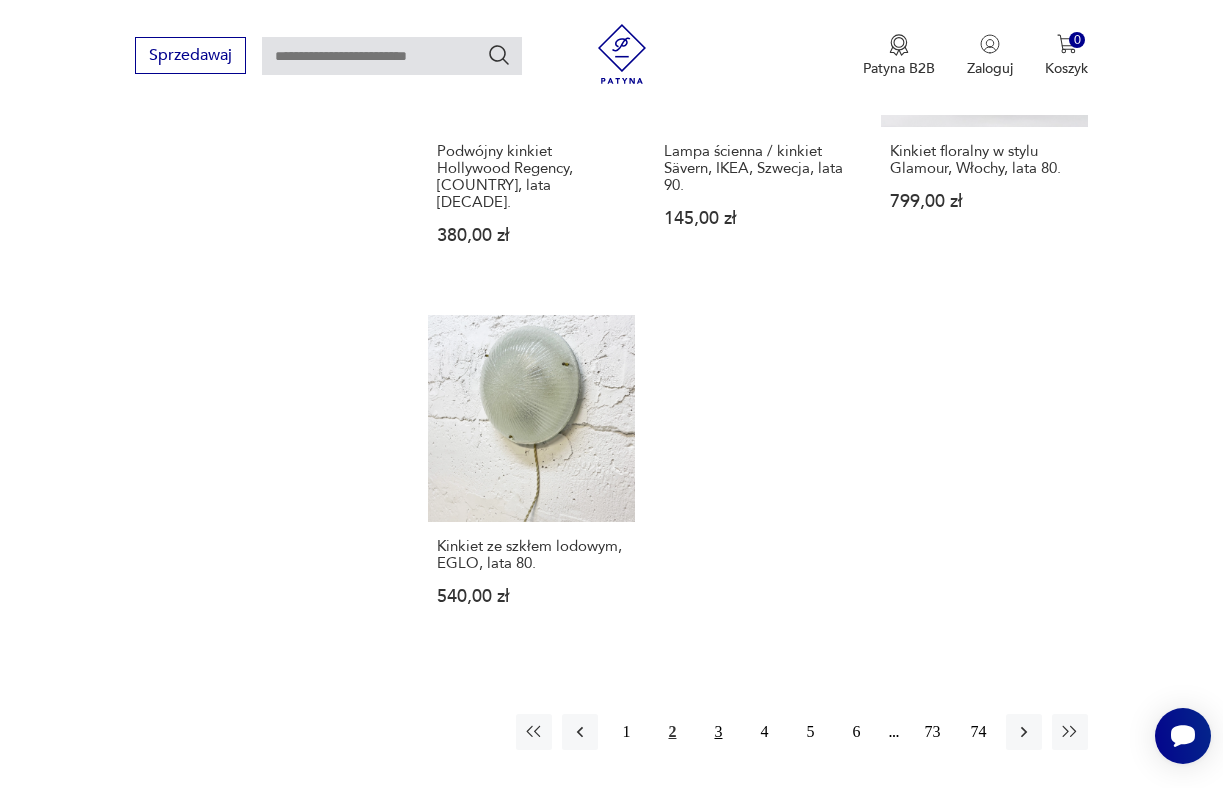 click on "3" at bounding box center (718, 732) 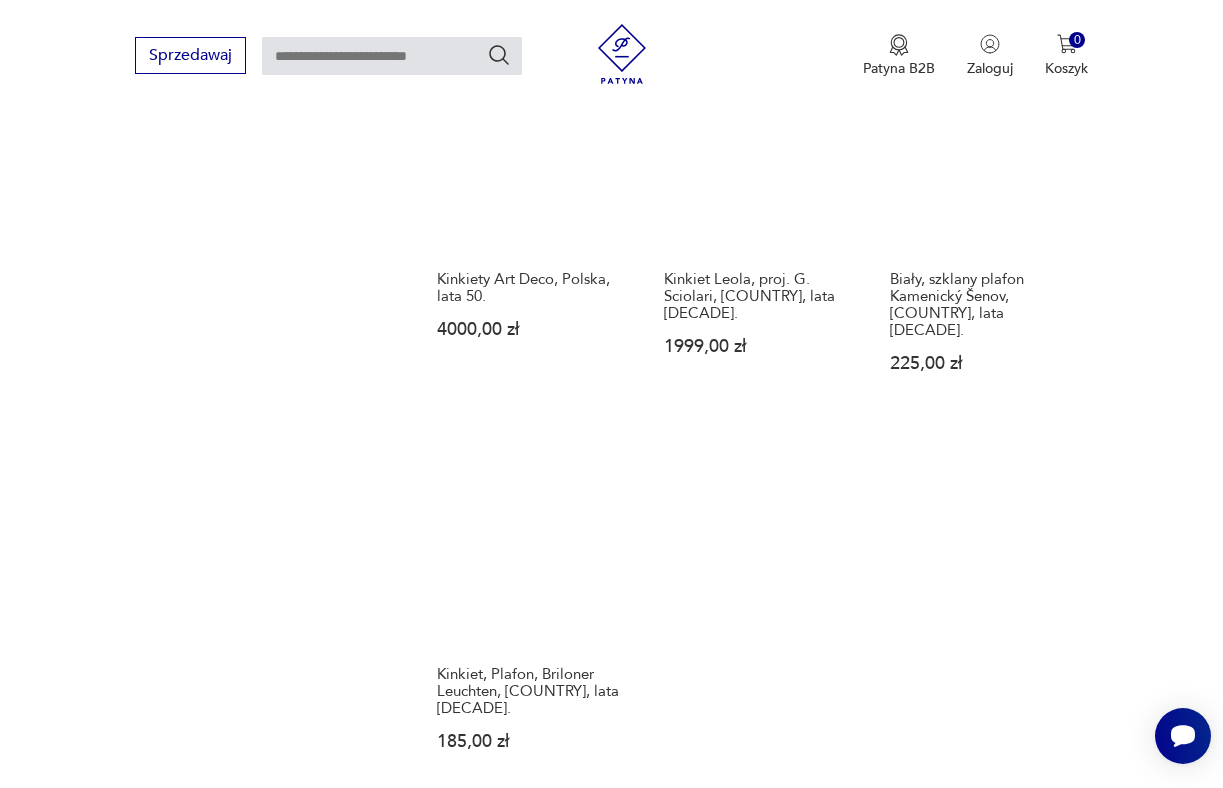 scroll, scrollTop: 2428, scrollLeft: 0, axis: vertical 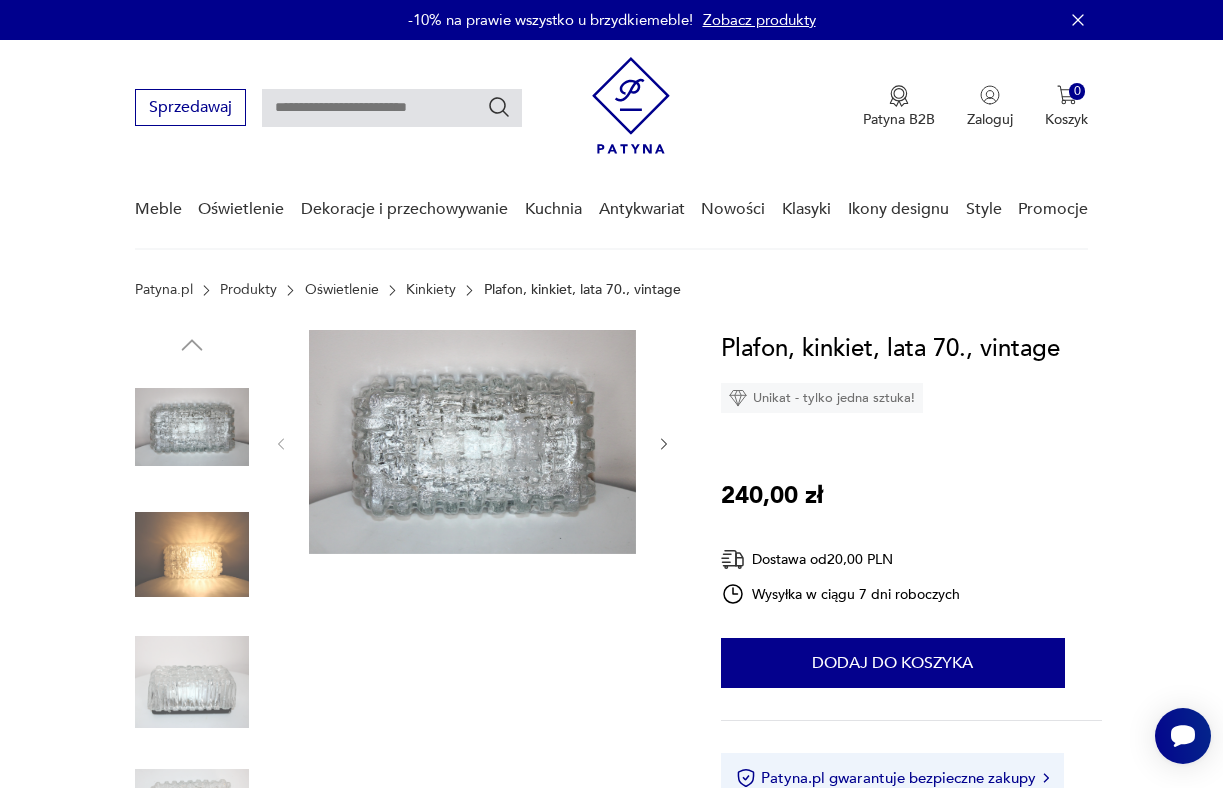 click at bounding box center [664, 444] 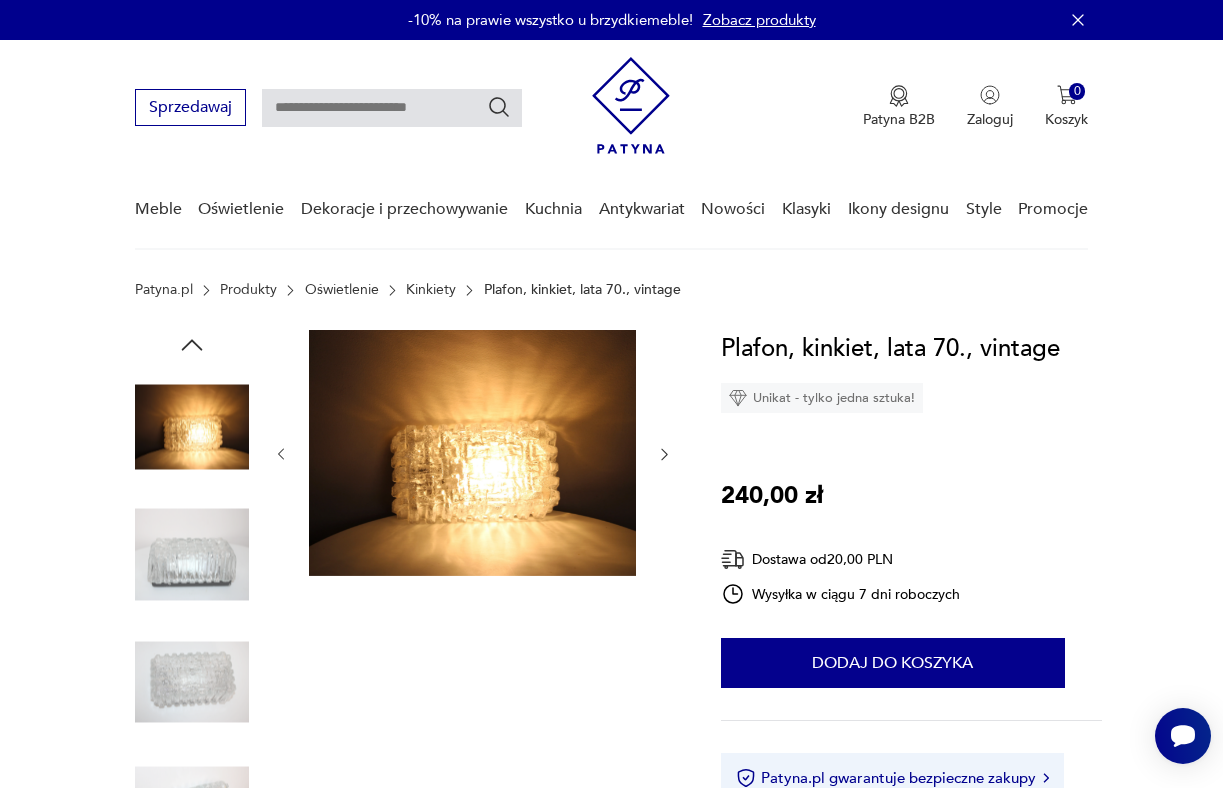 click at bounding box center [664, 454] 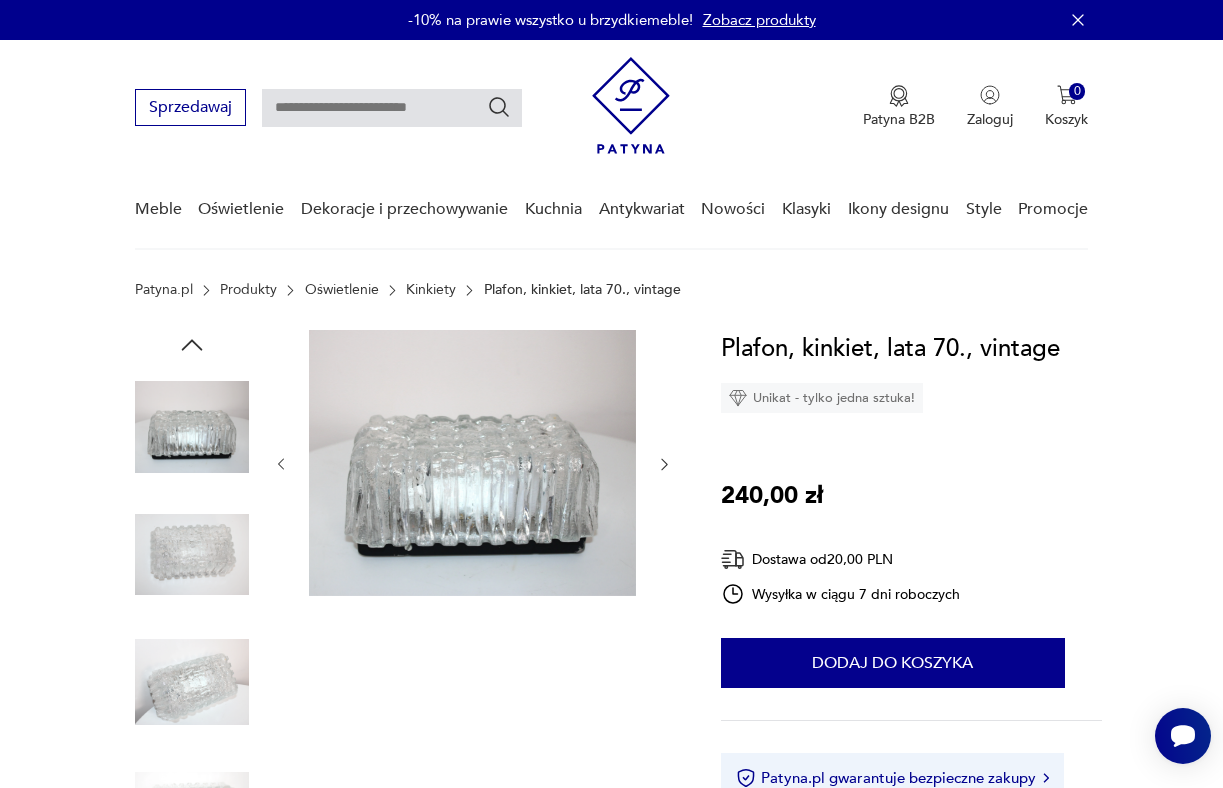 click at bounding box center (473, 464) 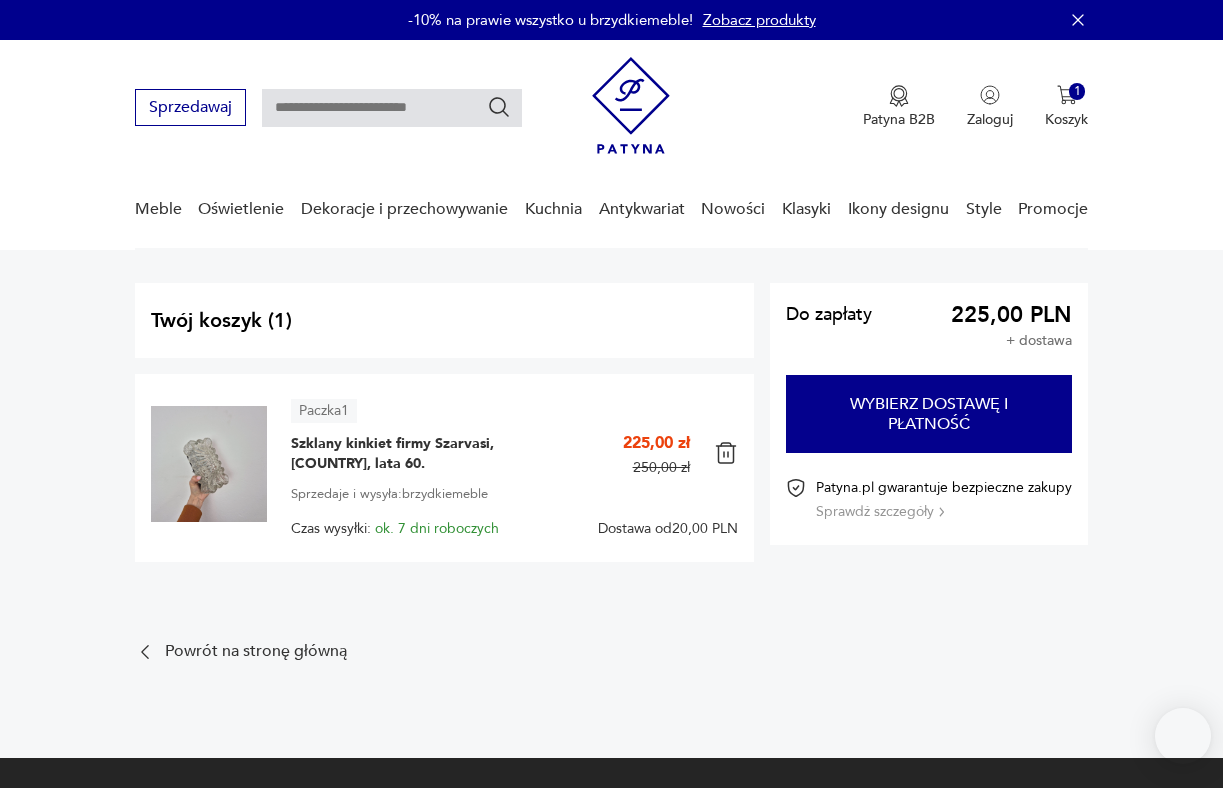 scroll, scrollTop: 65, scrollLeft: 0, axis: vertical 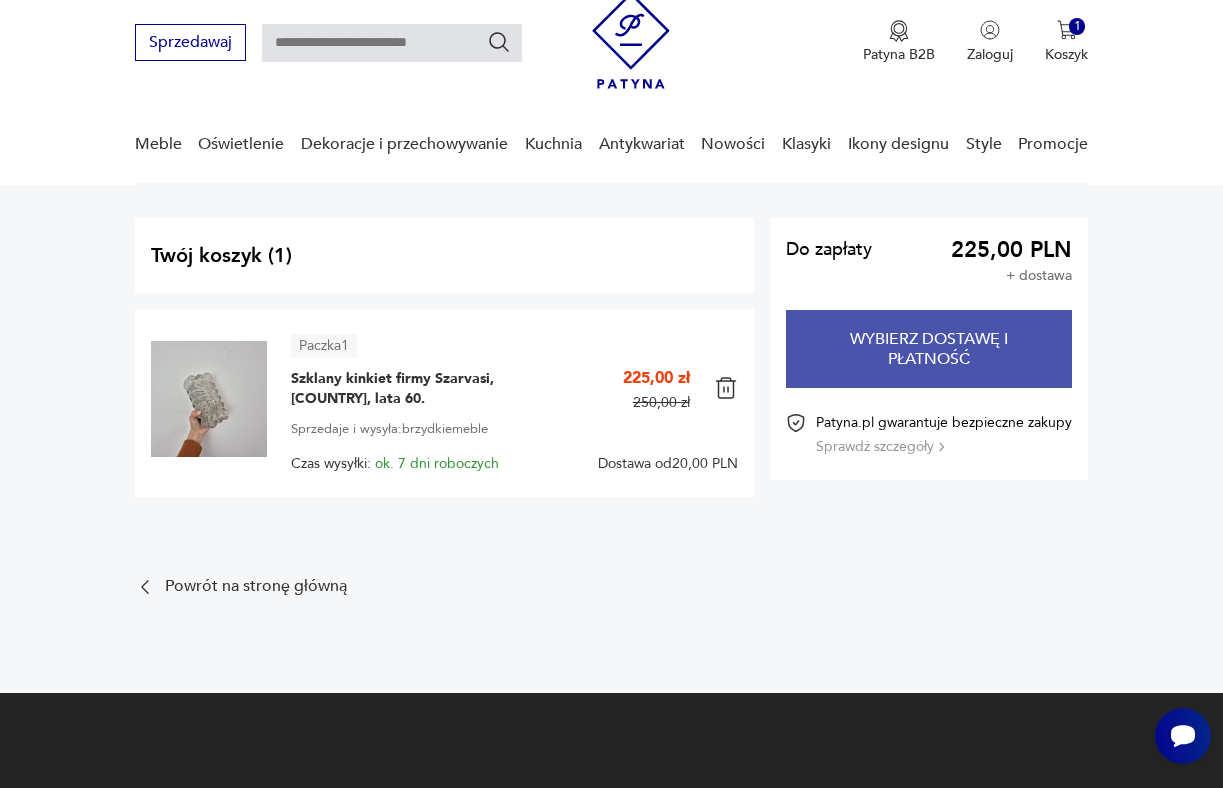 click on "Wybierz dostawę i płatność" at bounding box center [929, 349] 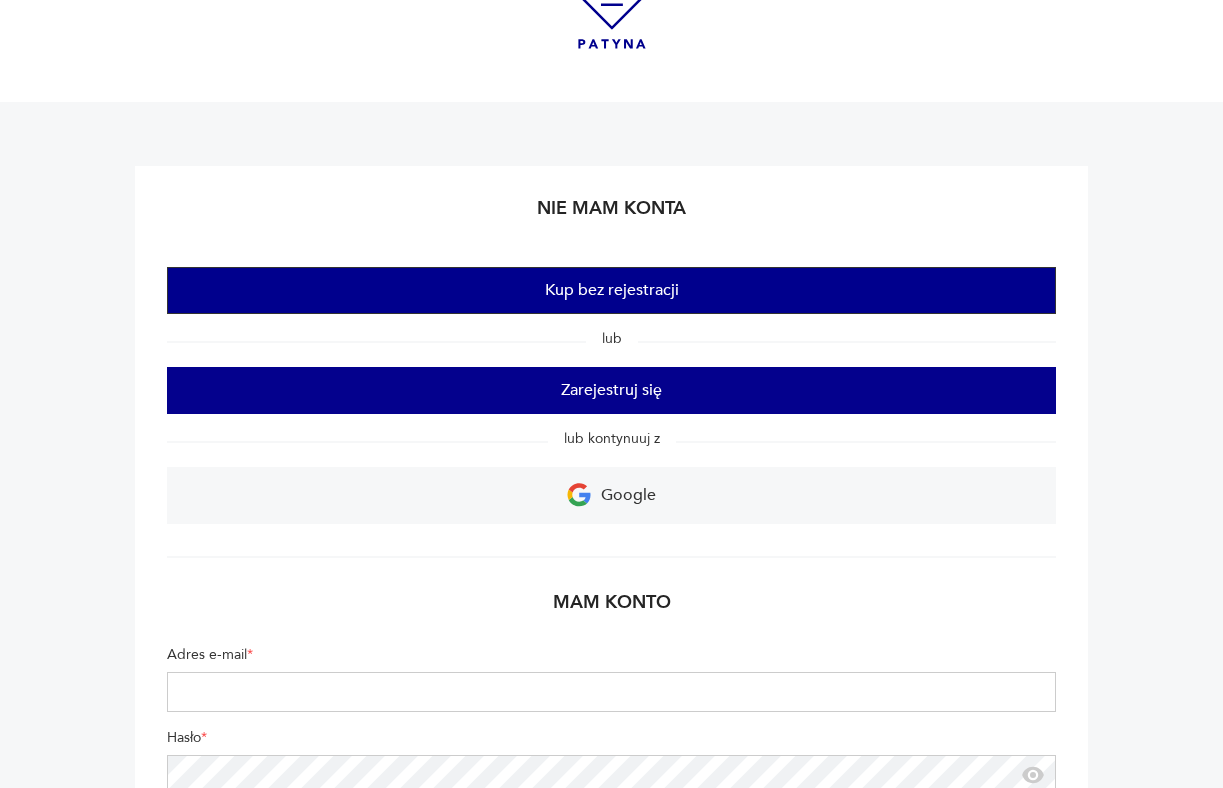 click on "Kup bez rejestracji" at bounding box center [612, 290] 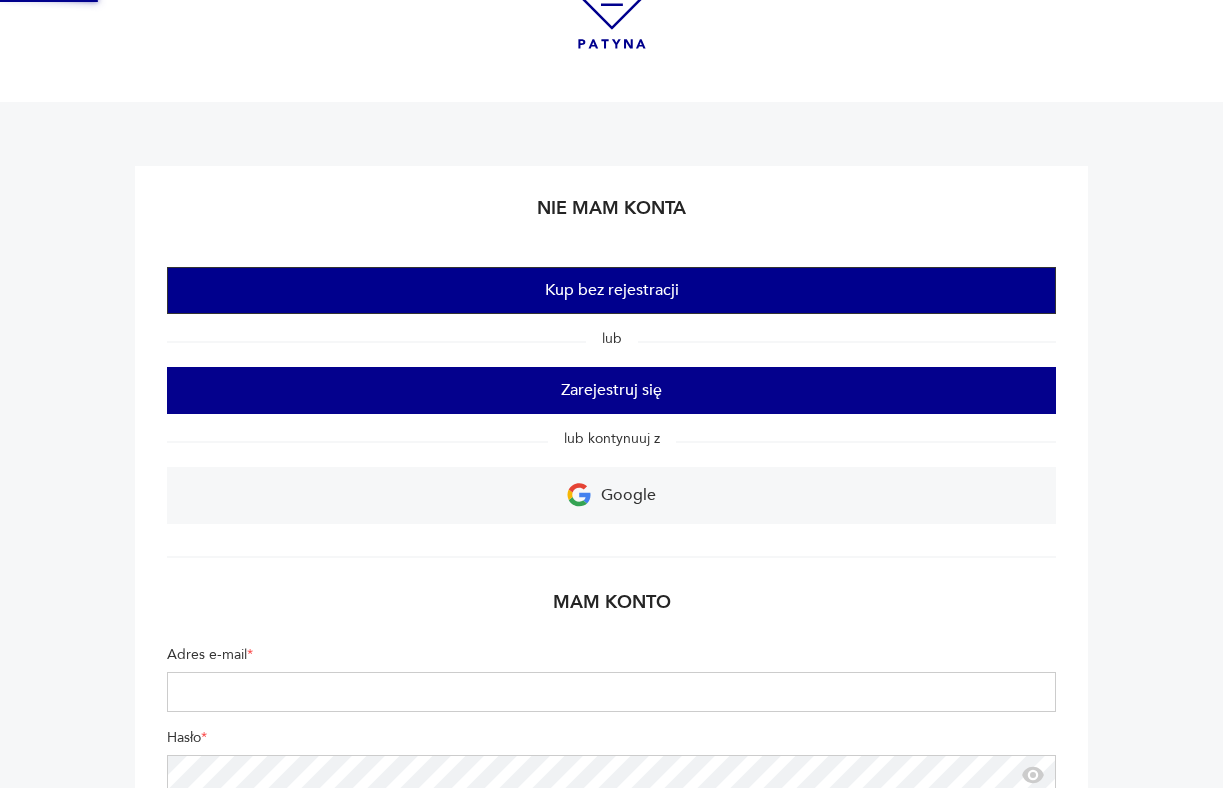 scroll, scrollTop: 39, scrollLeft: 0, axis: vertical 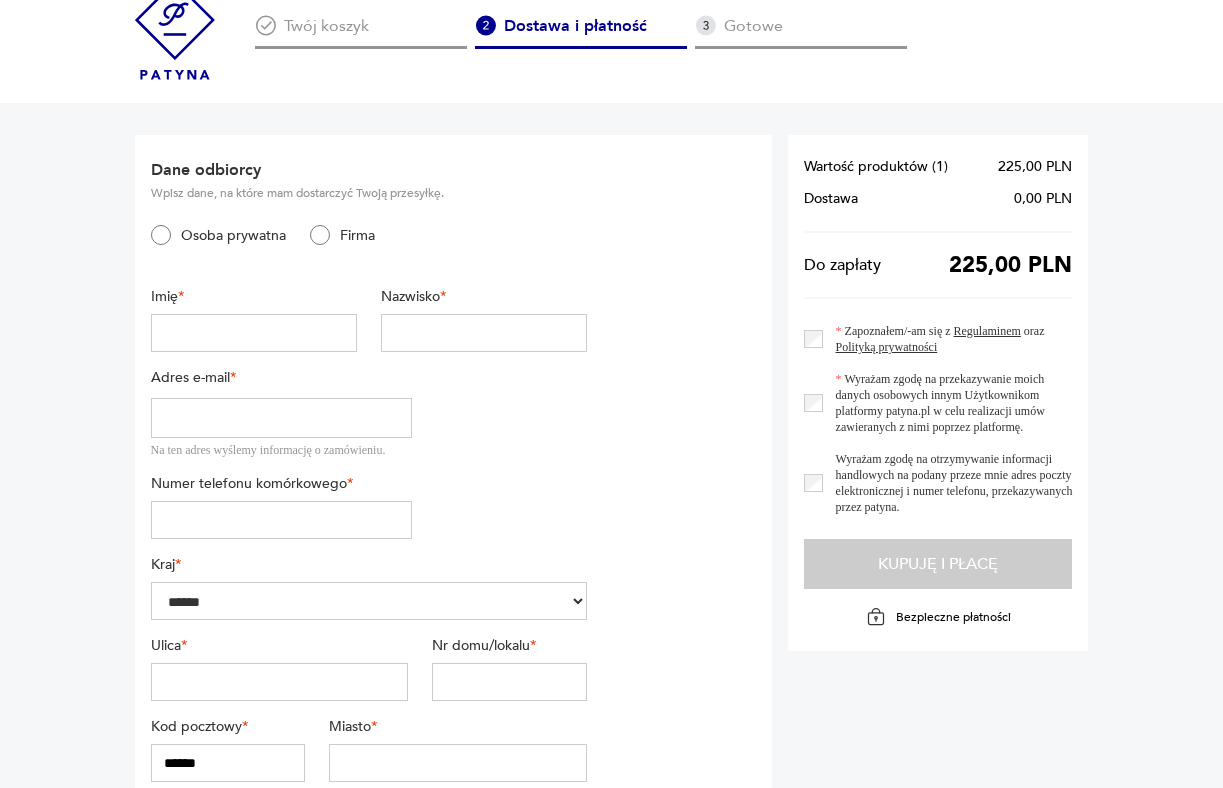 click on "Imię  *" at bounding box center [254, 296] 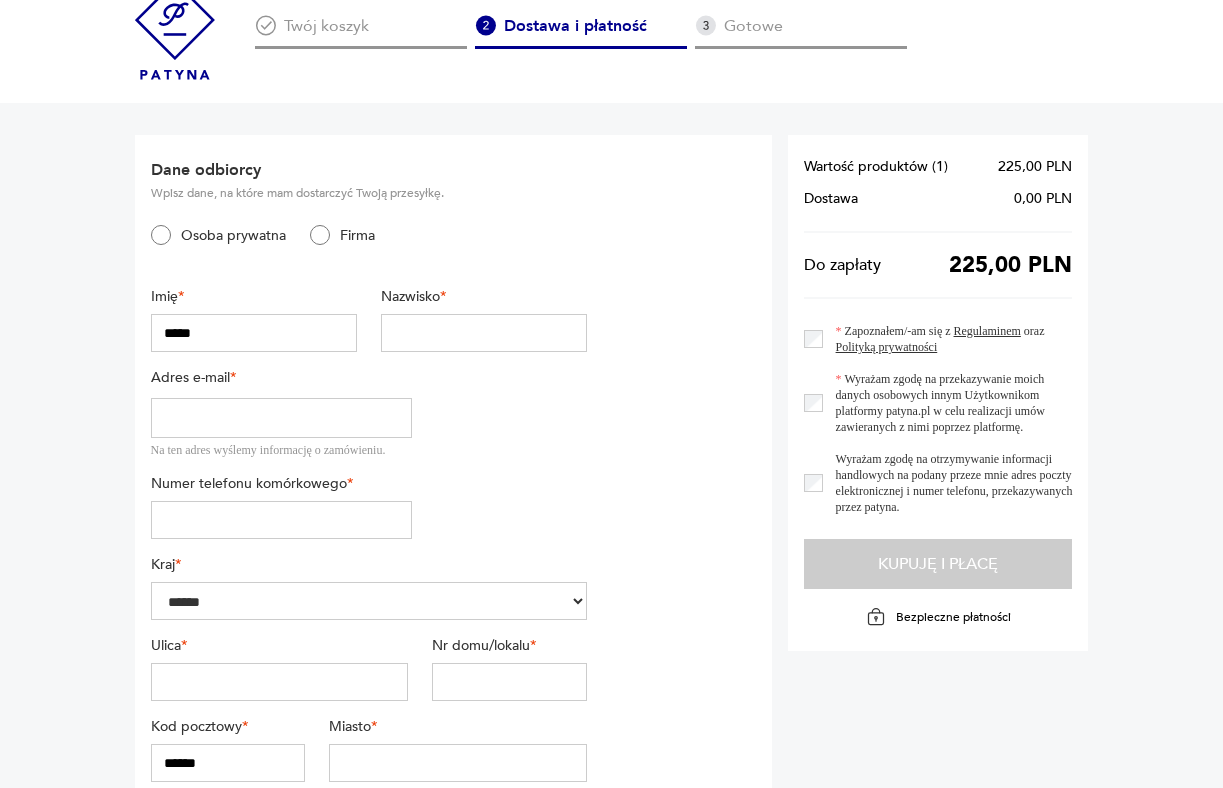 type on "******" 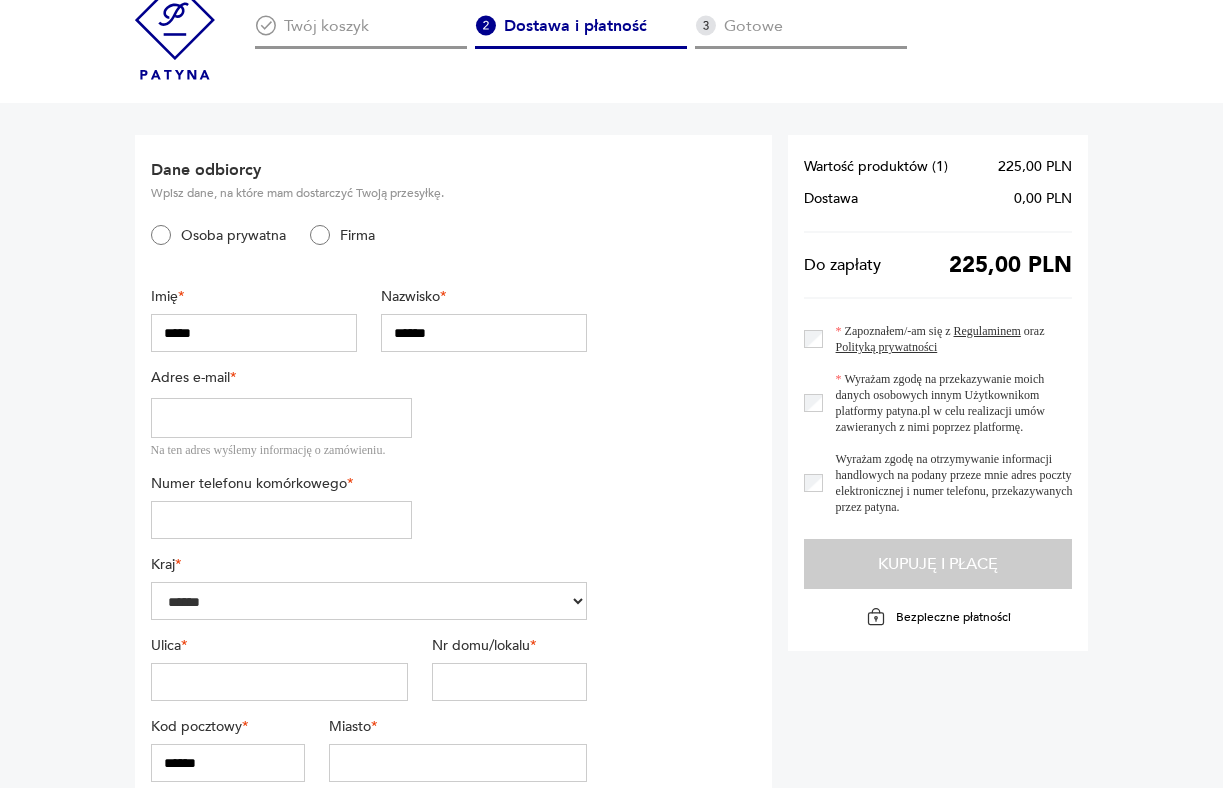 type on "*********" 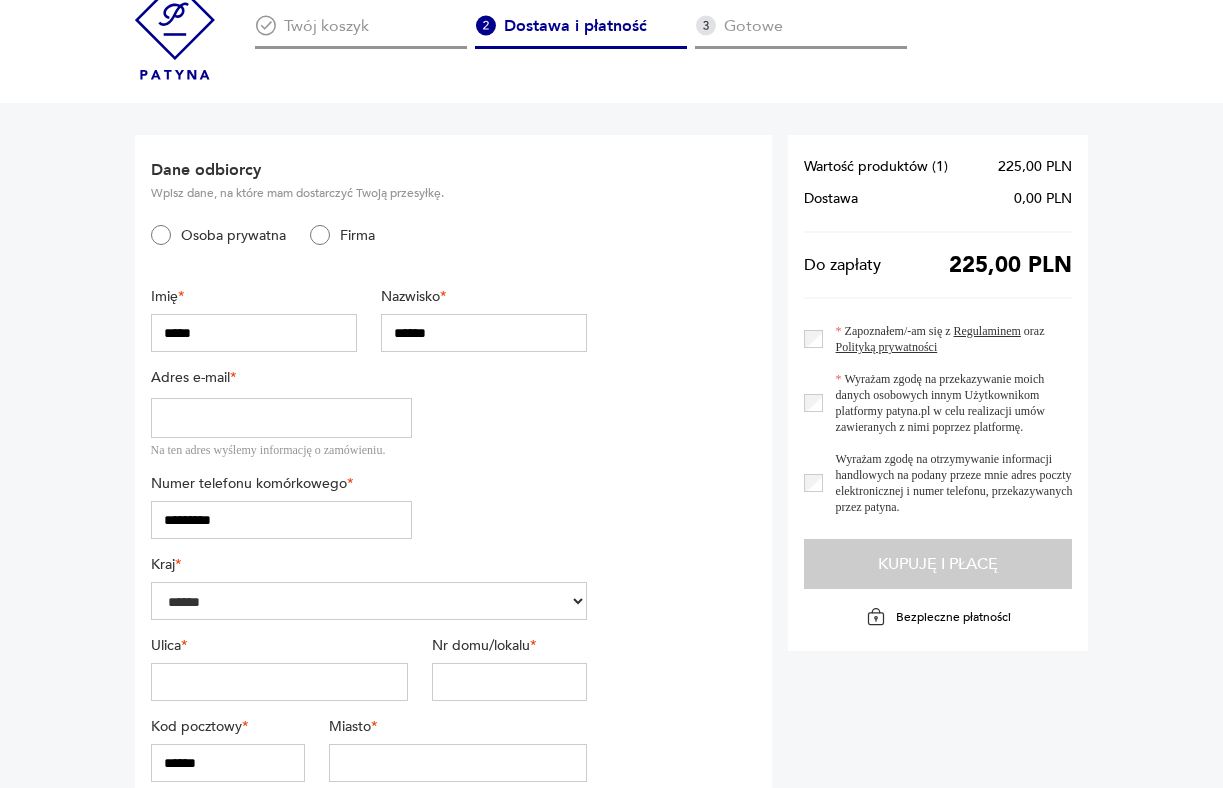 type on "**********" 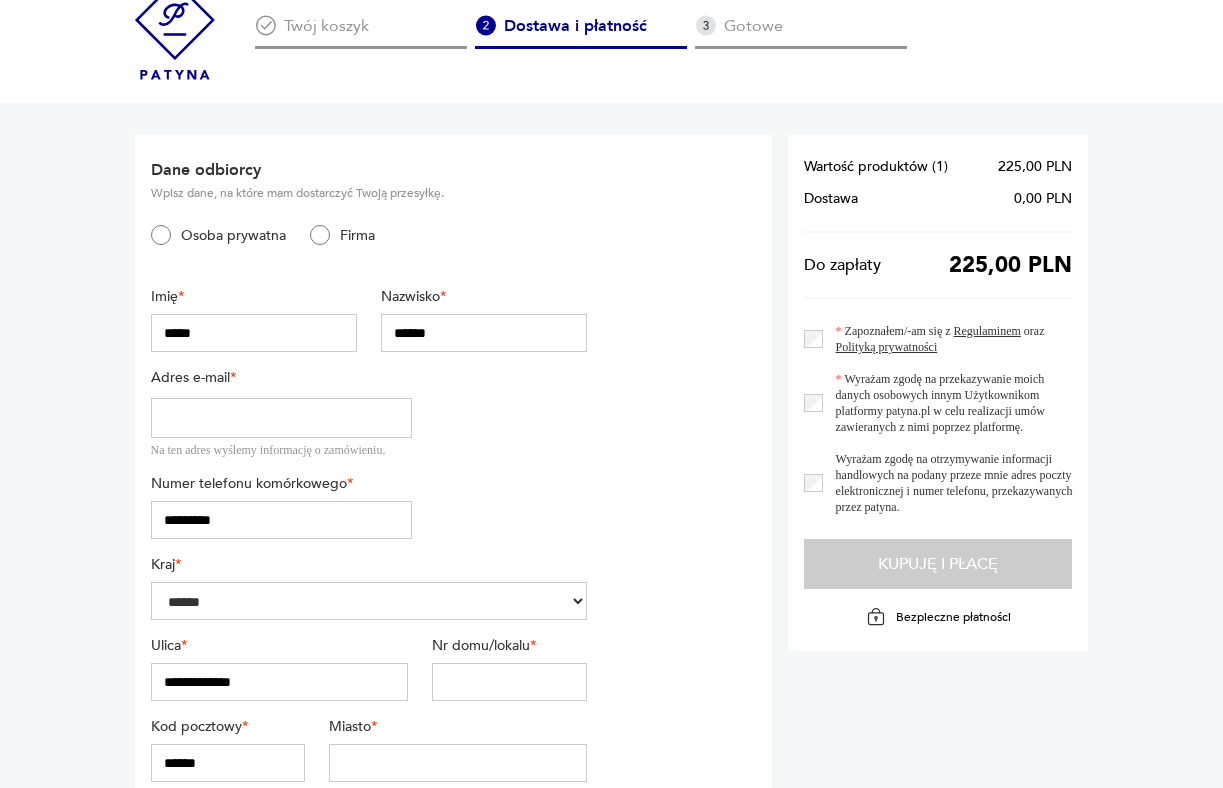 type on "*****" 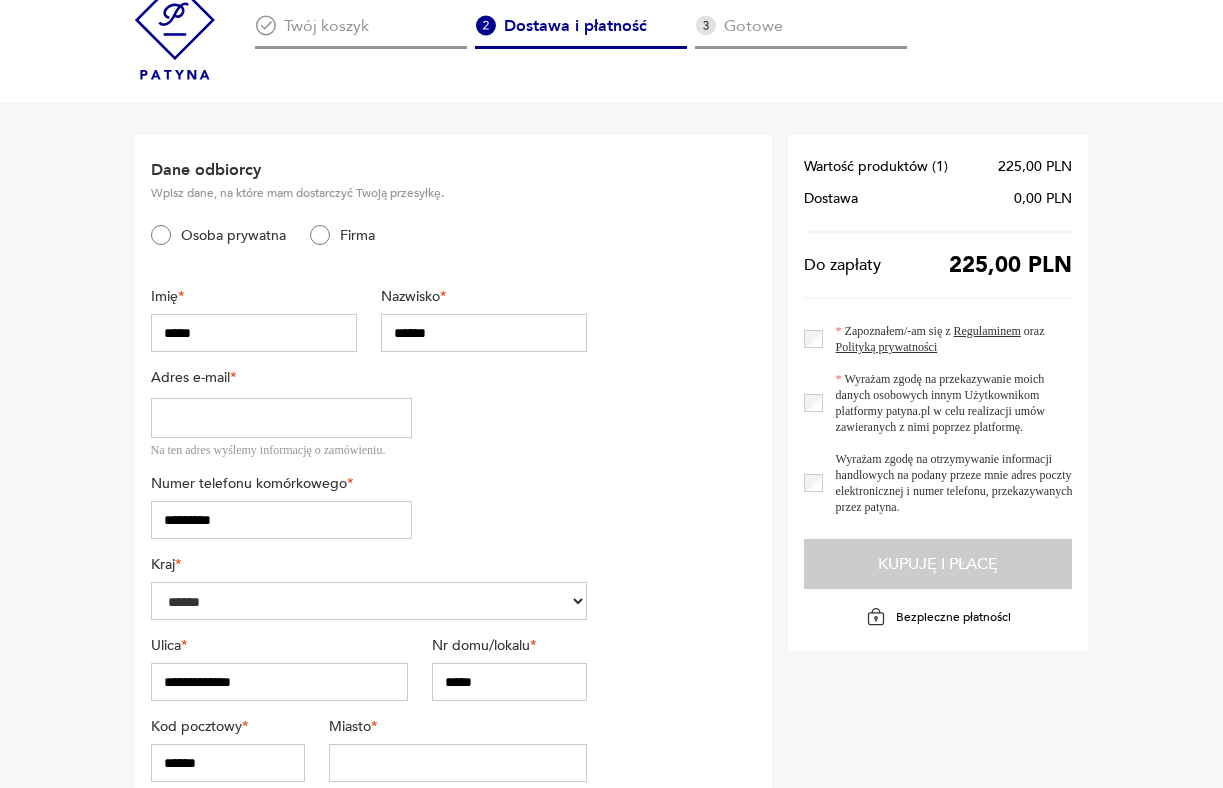 type on "******" 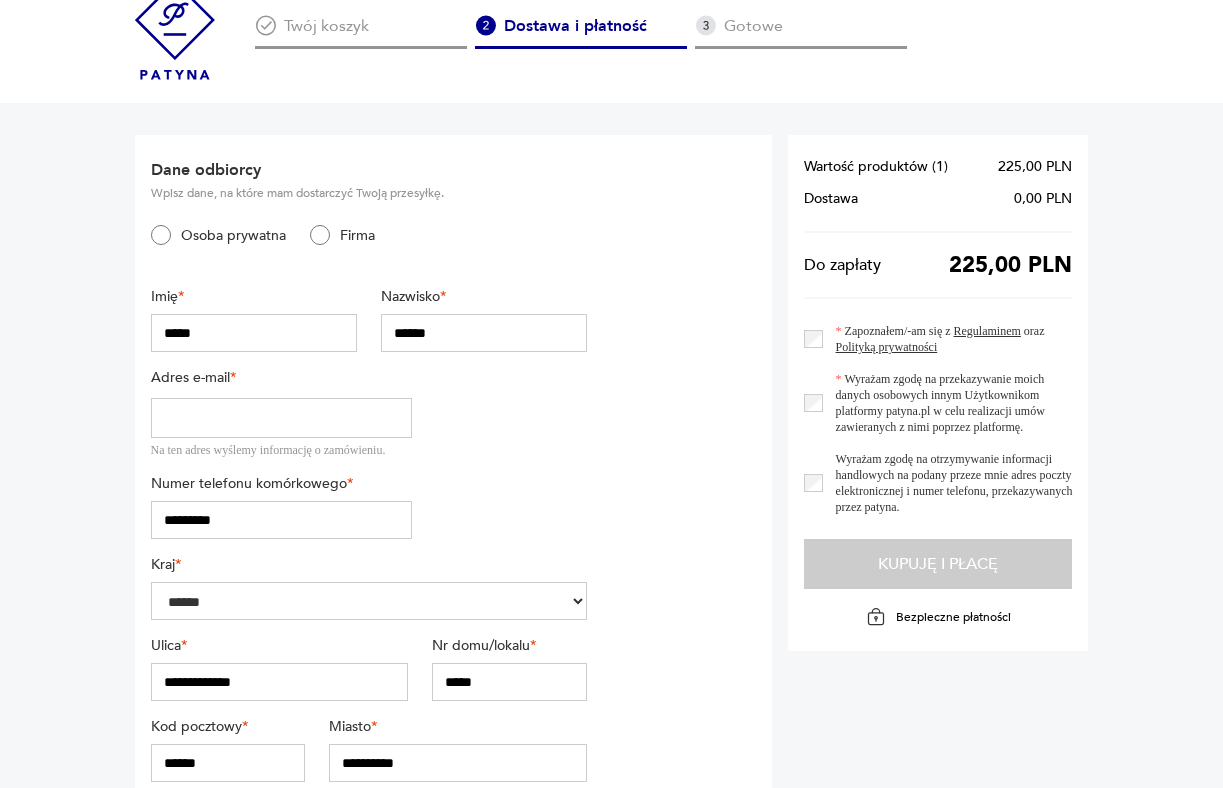 click at bounding box center (282, 418) 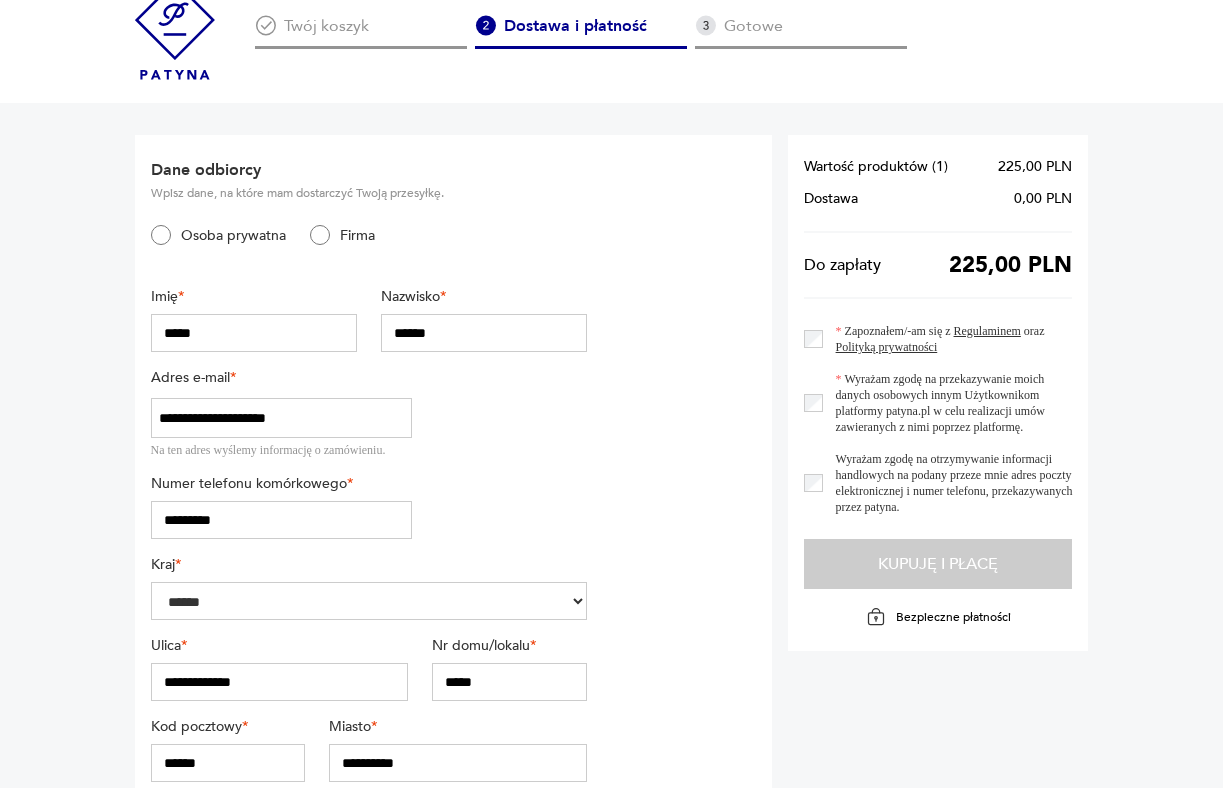 click on "*********" at bounding box center (282, 520) 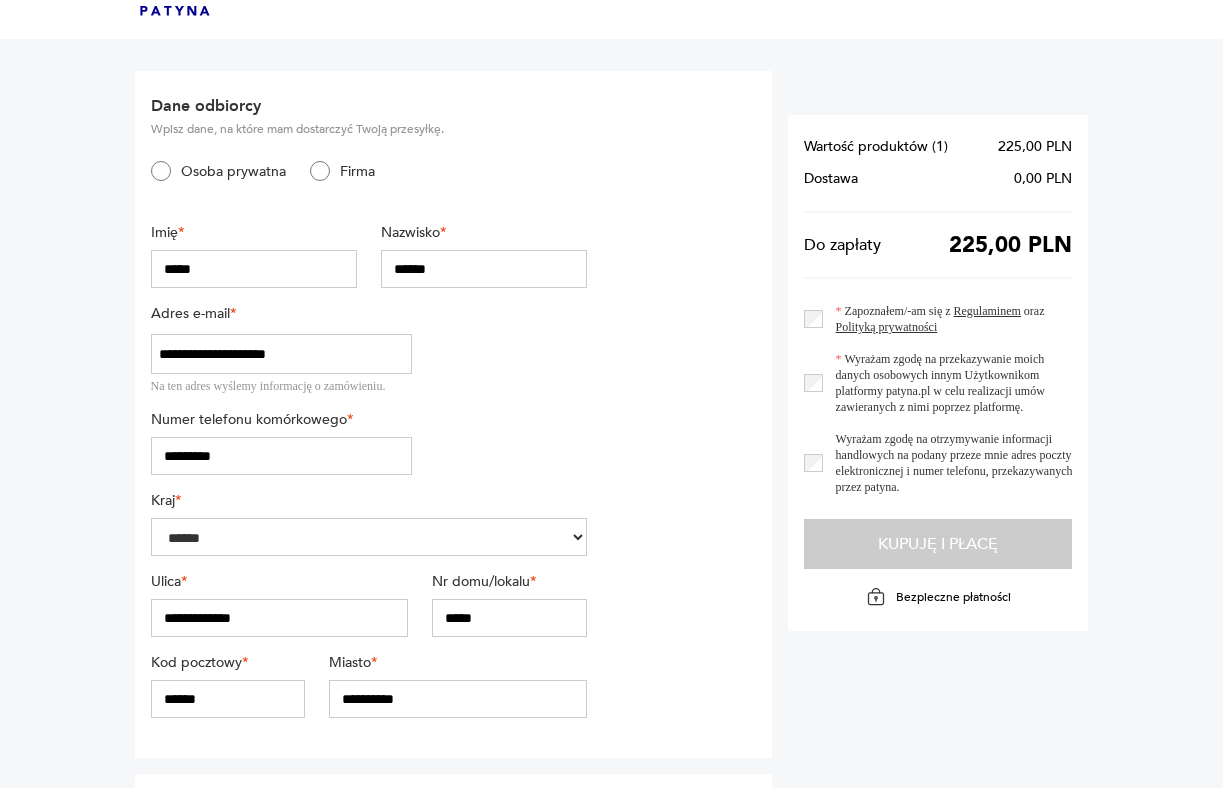scroll, scrollTop: 111, scrollLeft: 0, axis: vertical 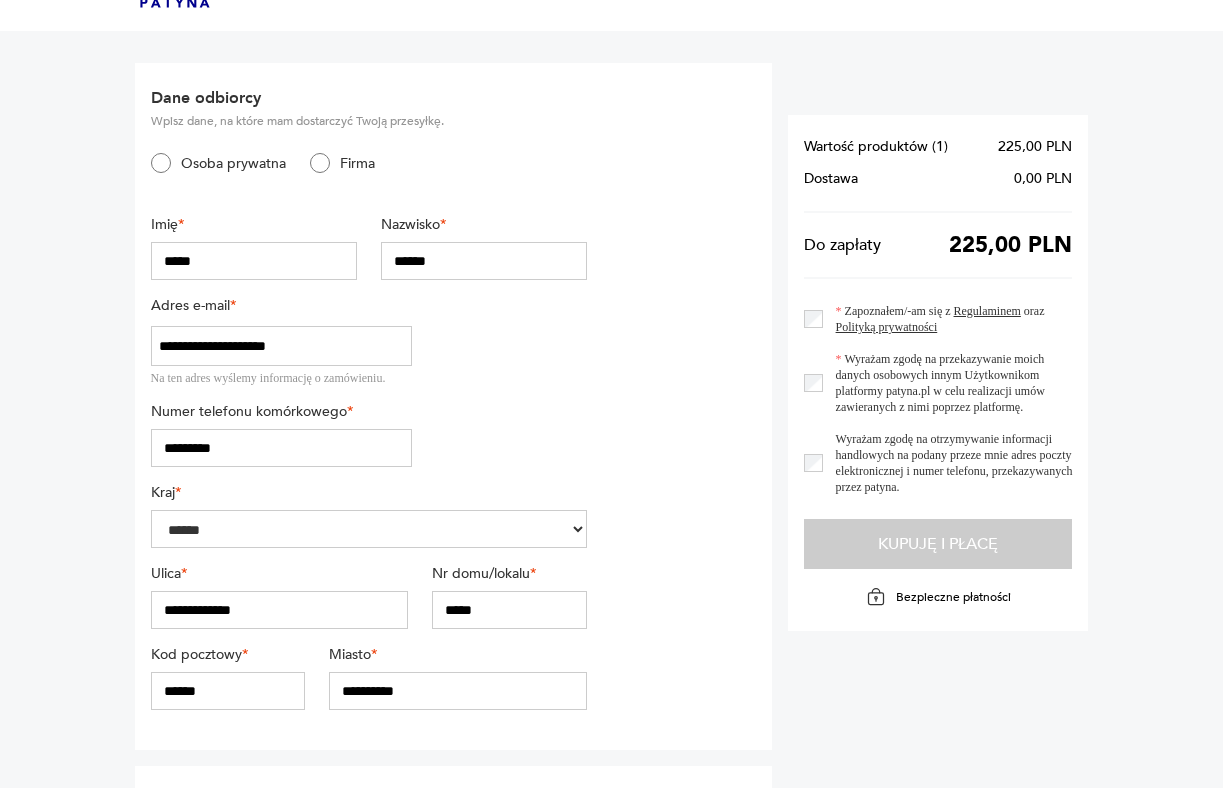 click on "**********" at bounding box center [280, 610] 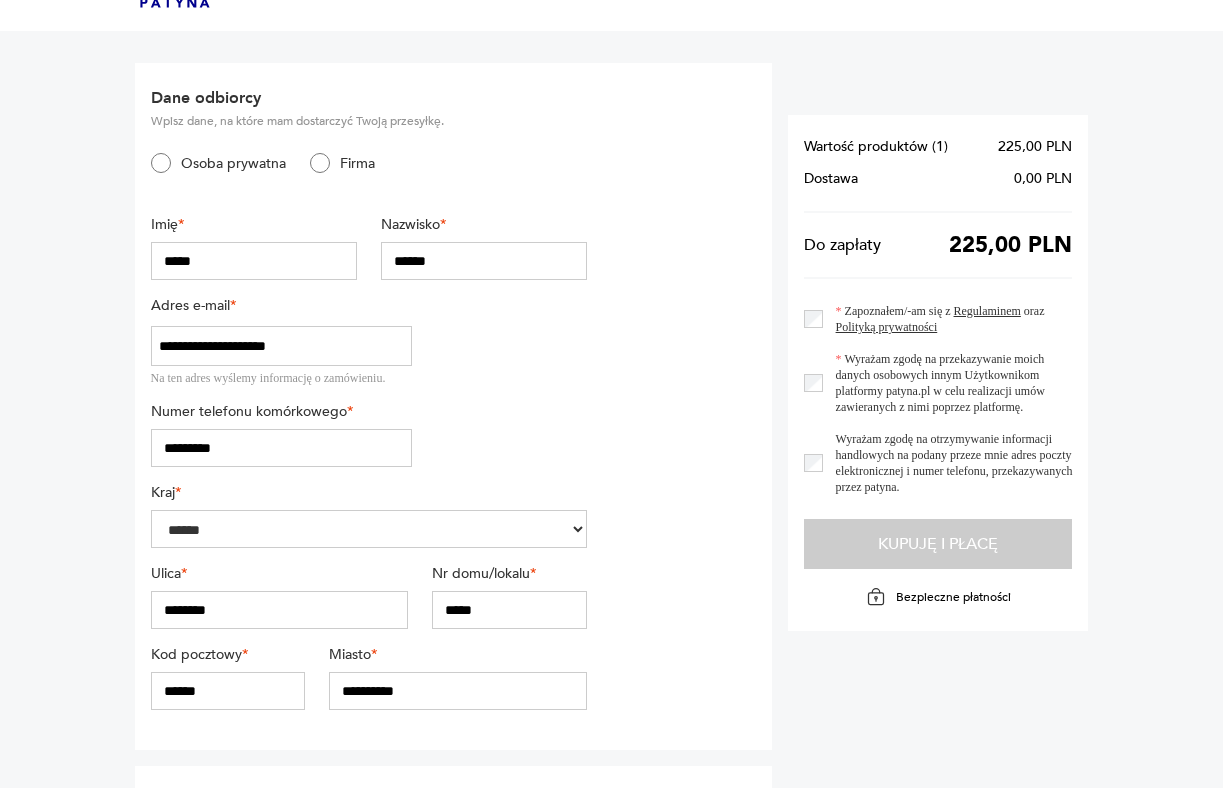 type on "********" 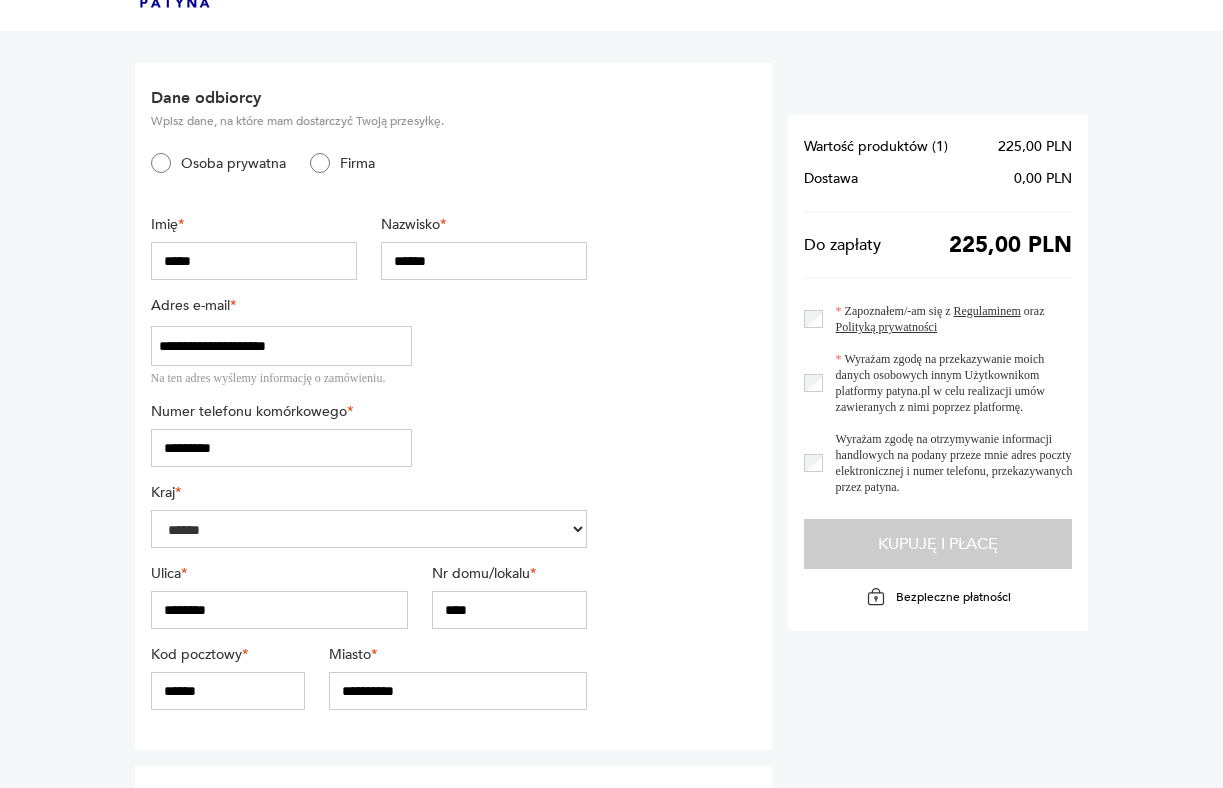 type on "****" 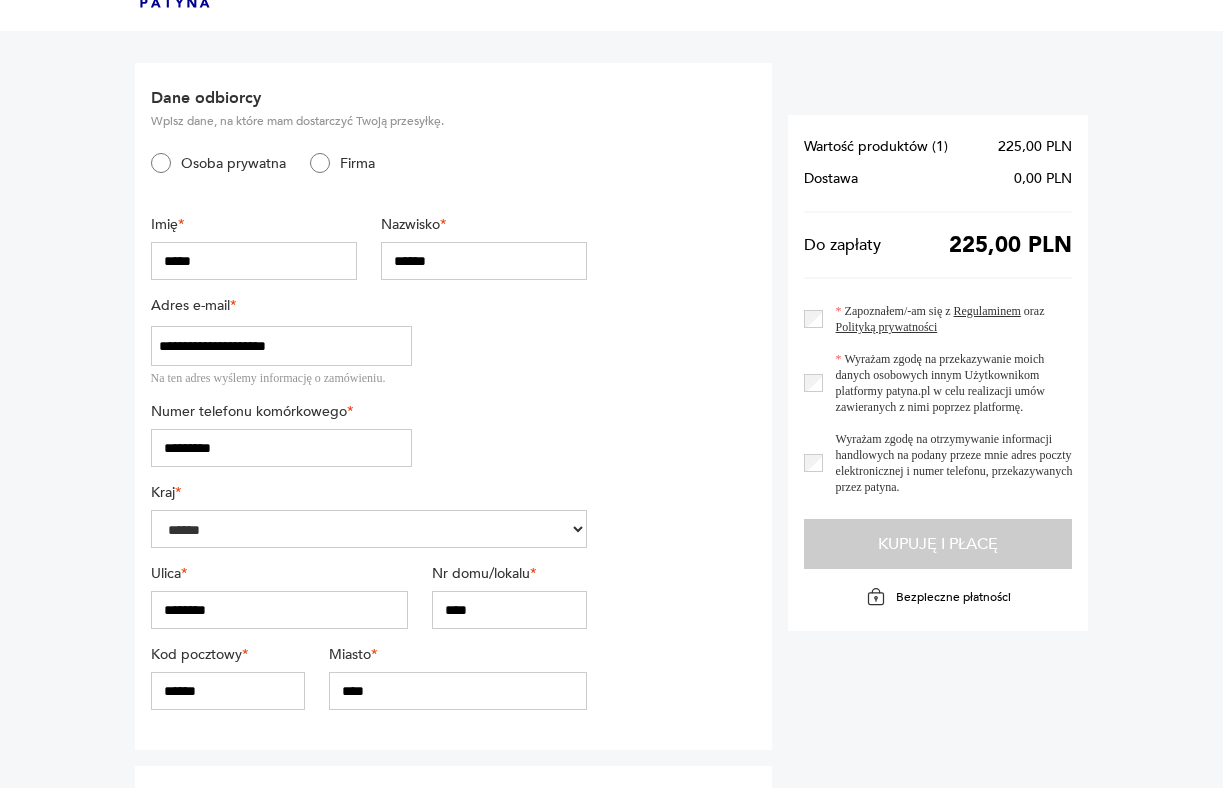 type on "****" 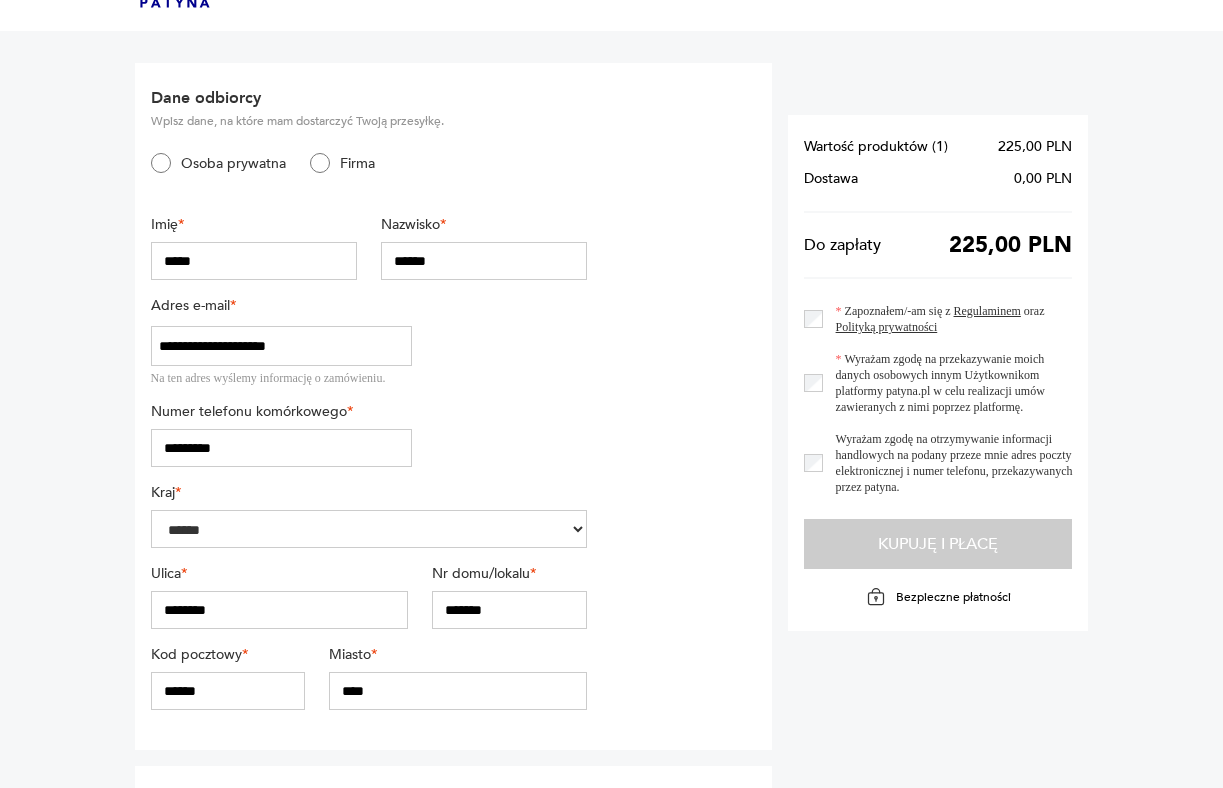 type on "*******" 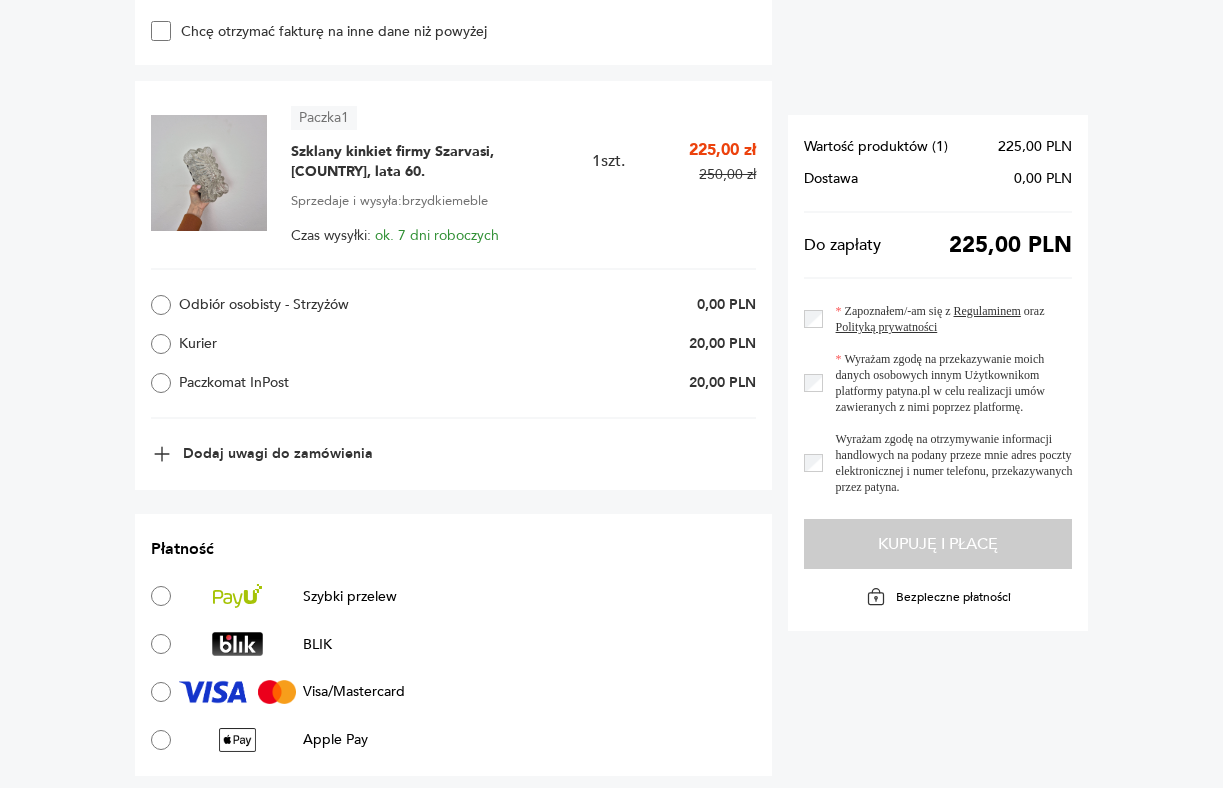 scroll, scrollTop: 937, scrollLeft: 0, axis: vertical 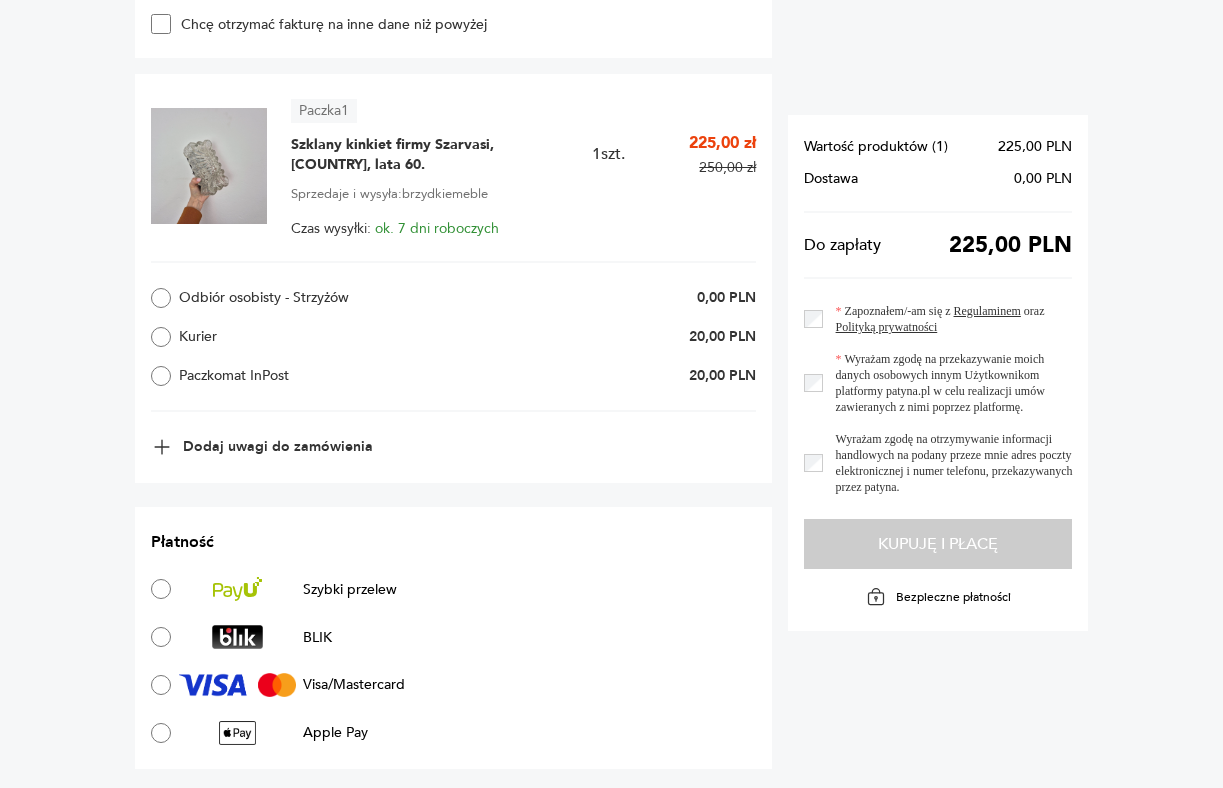 click on "Paczkomat InPost" at bounding box center (279, 376) 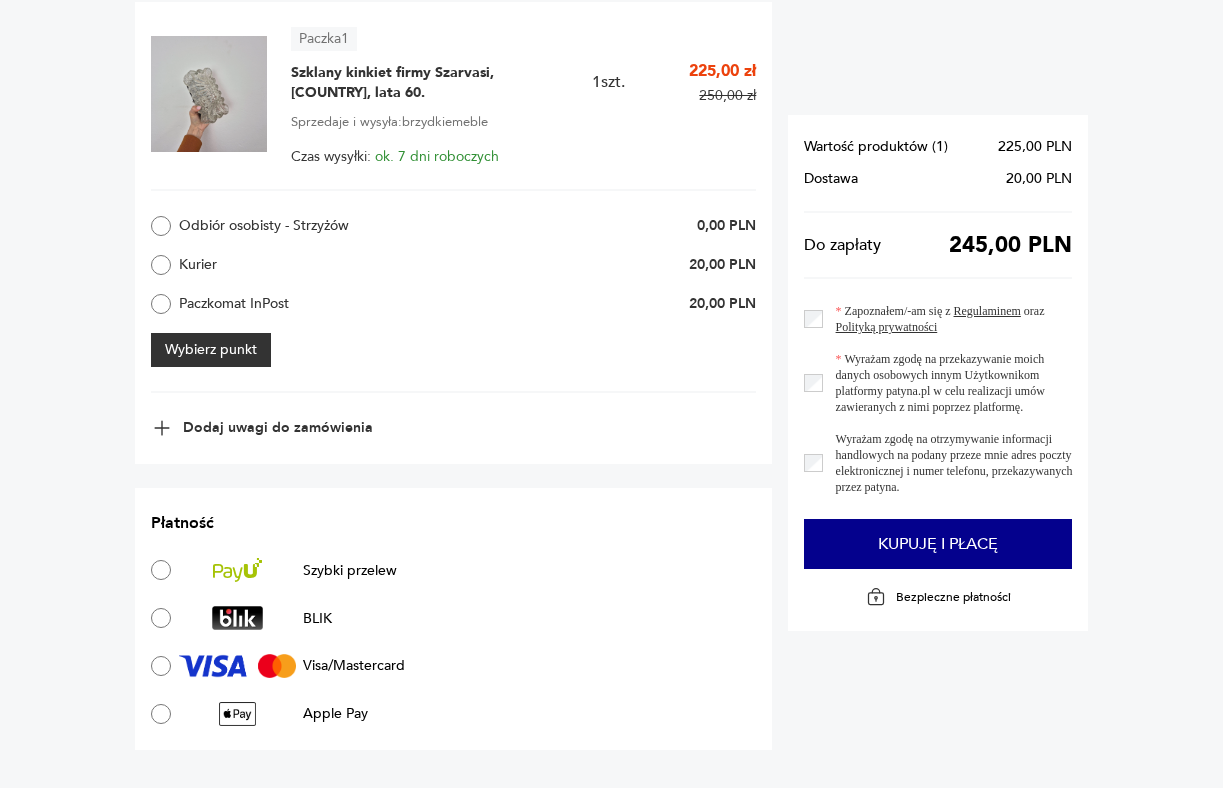 scroll, scrollTop: 602, scrollLeft: 0, axis: vertical 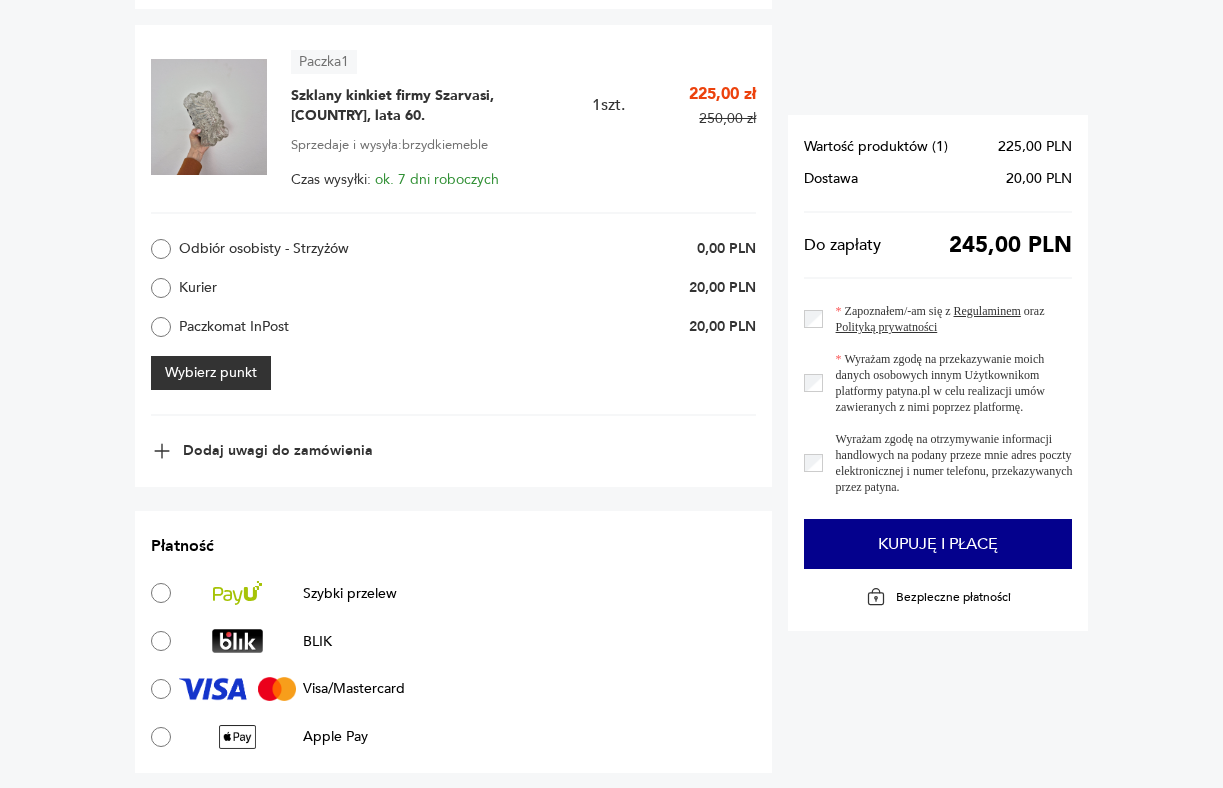 click on "Wybierz punkt" at bounding box center [211, 373] 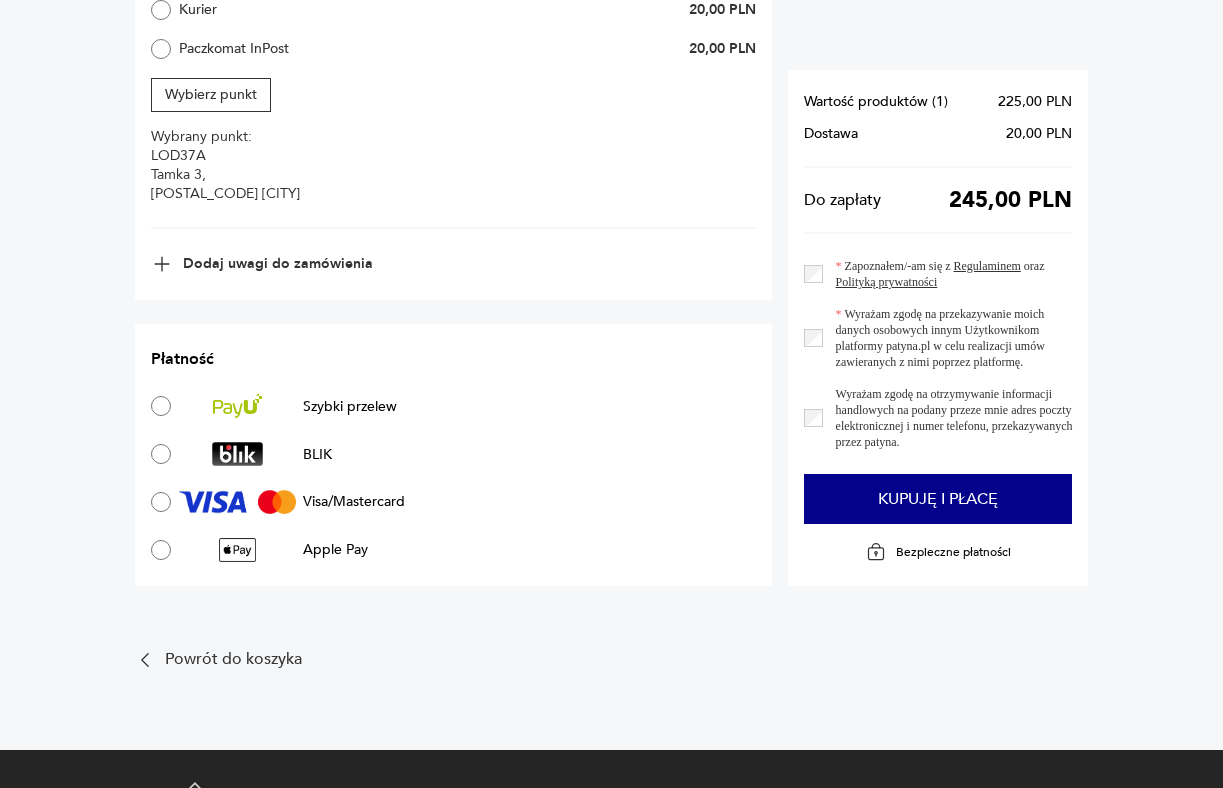scroll, scrollTop: 1280, scrollLeft: 0, axis: vertical 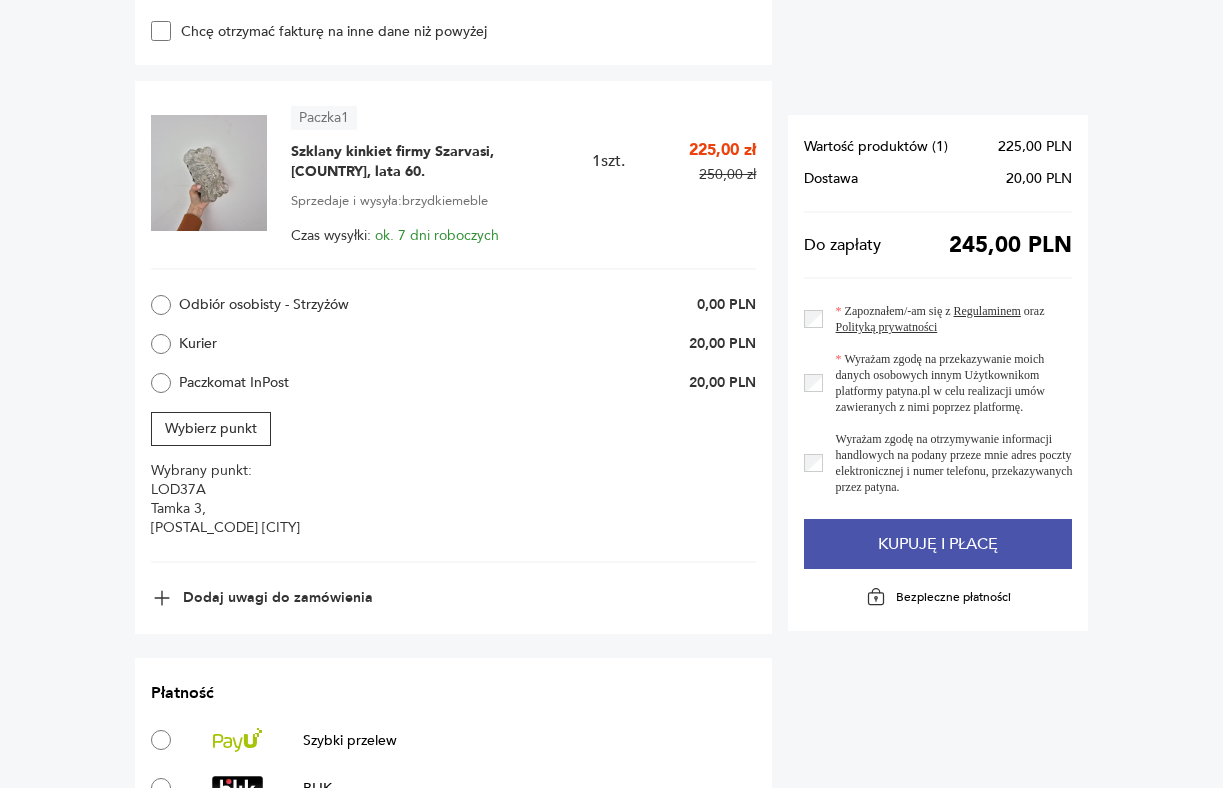 click on "Kupuję i płacę" at bounding box center [938, 544] 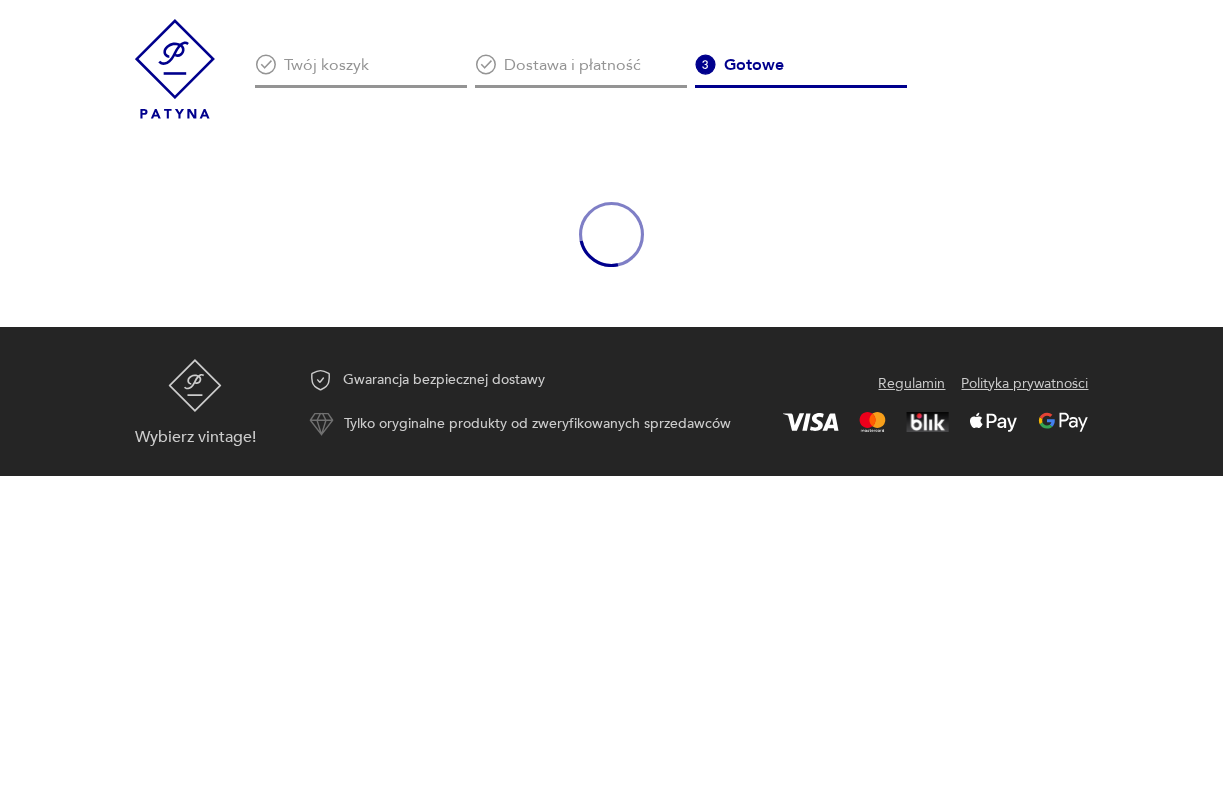 scroll, scrollTop: 0, scrollLeft: 0, axis: both 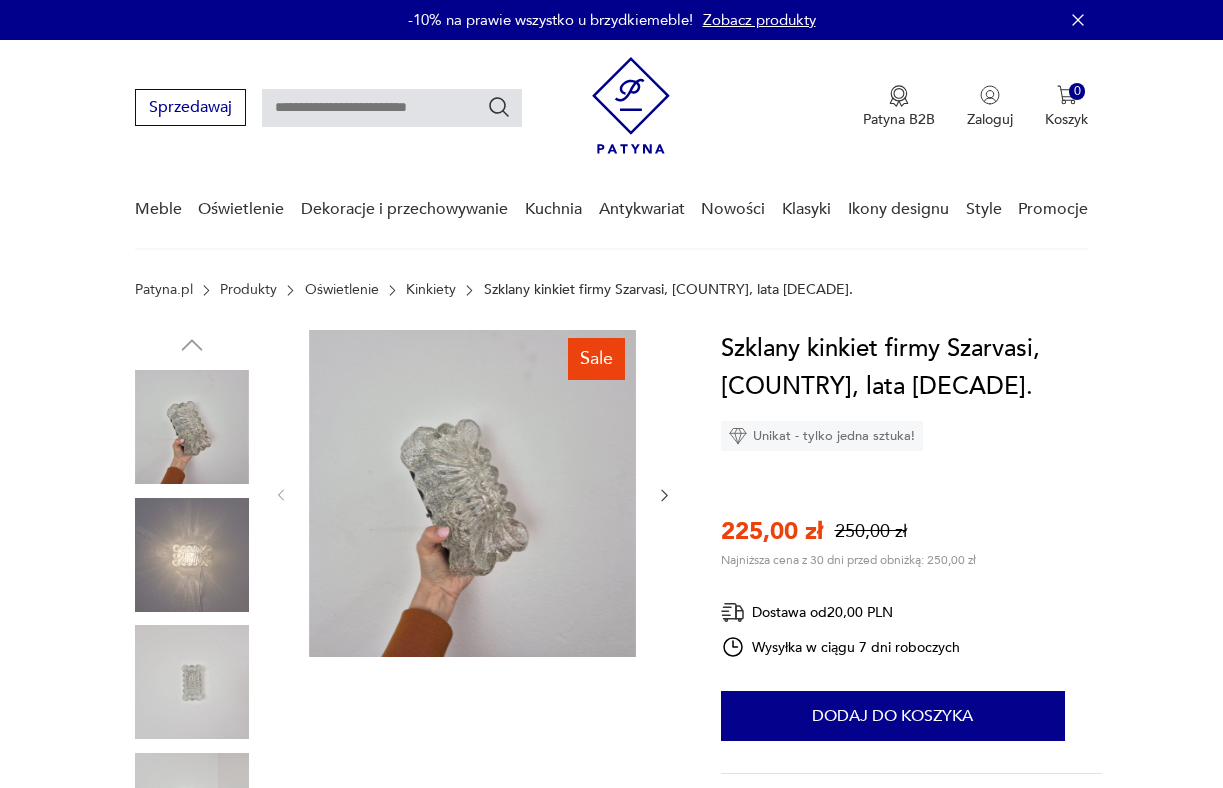 click at bounding box center (472, 493) 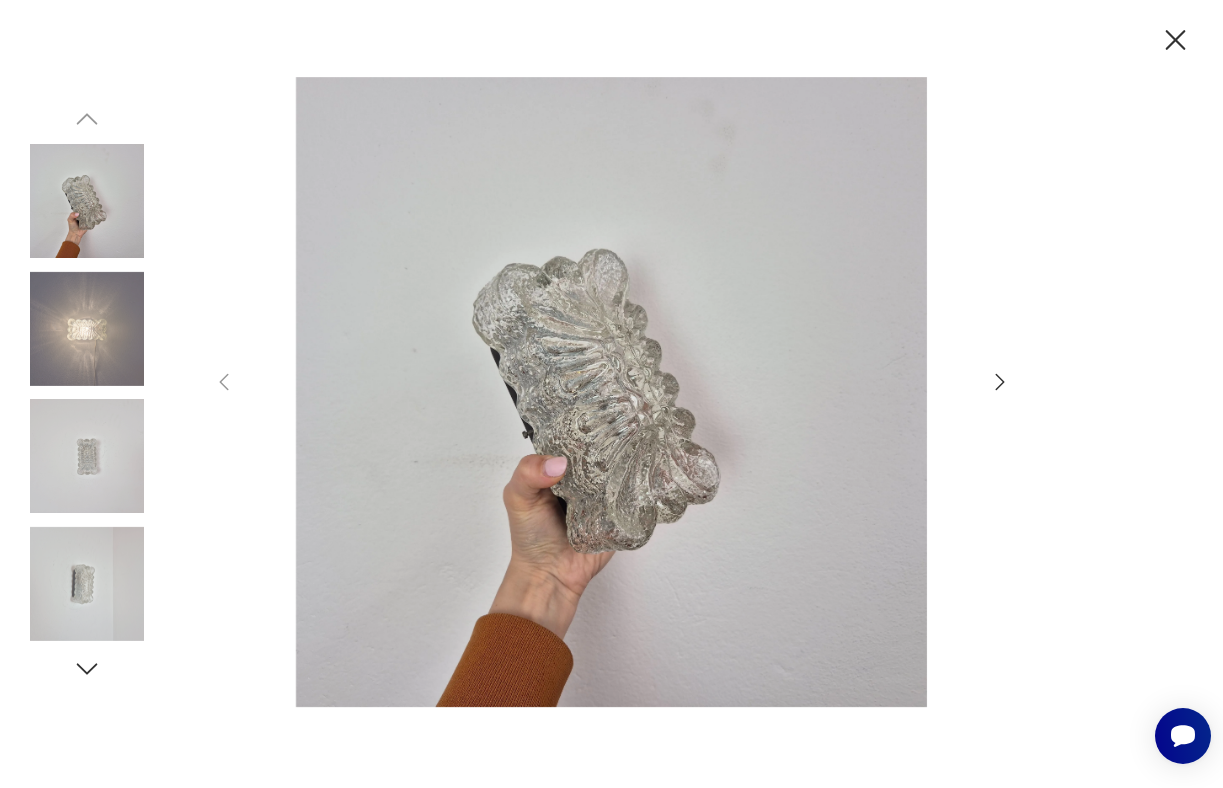 scroll, scrollTop: 0, scrollLeft: 0, axis: both 